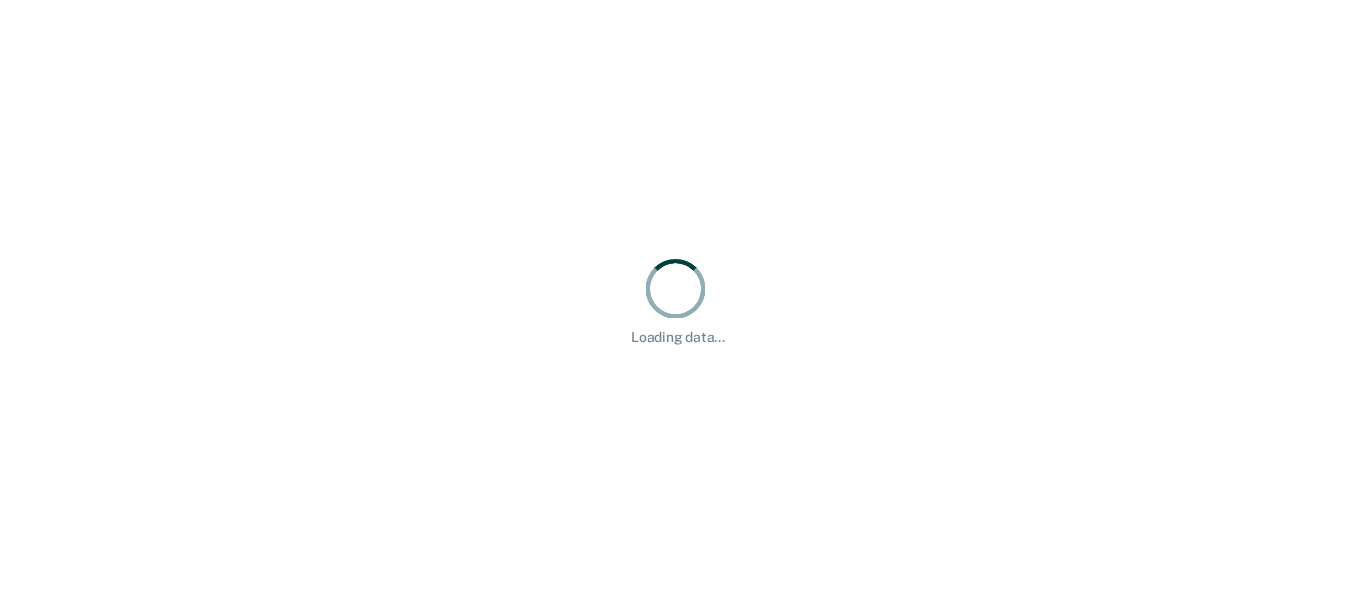 scroll, scrollTop: 0, scrollLeft: 0, axis: both 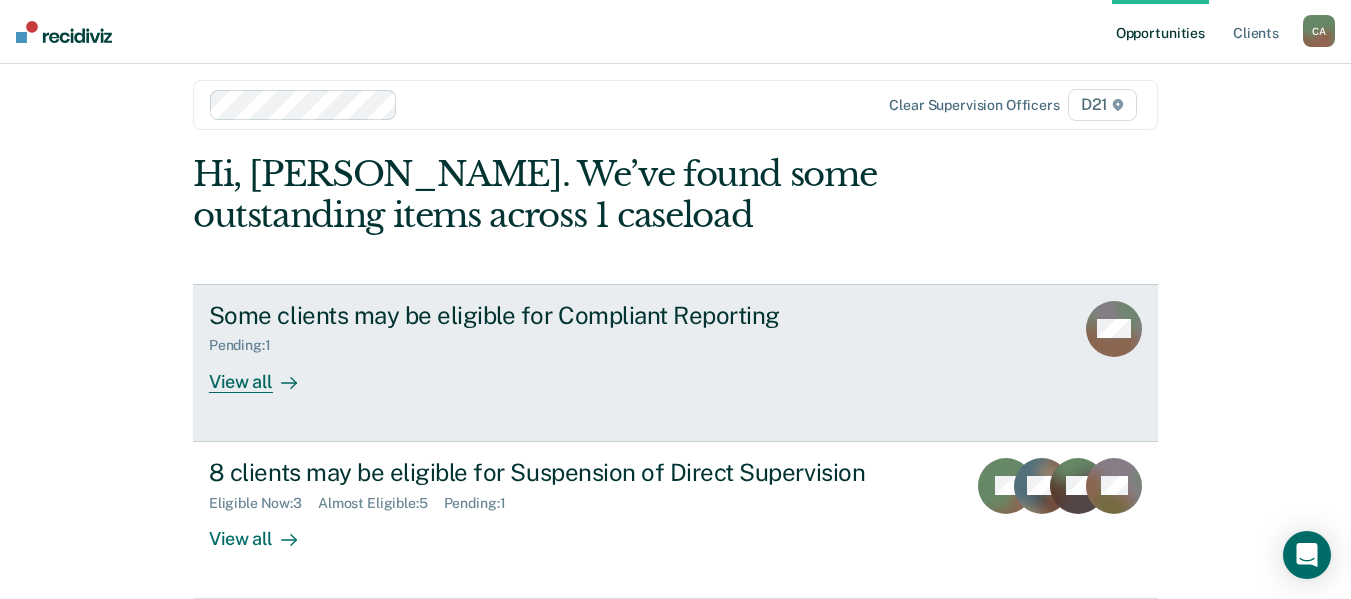 click on "View all" at bounding box center [265, 373] 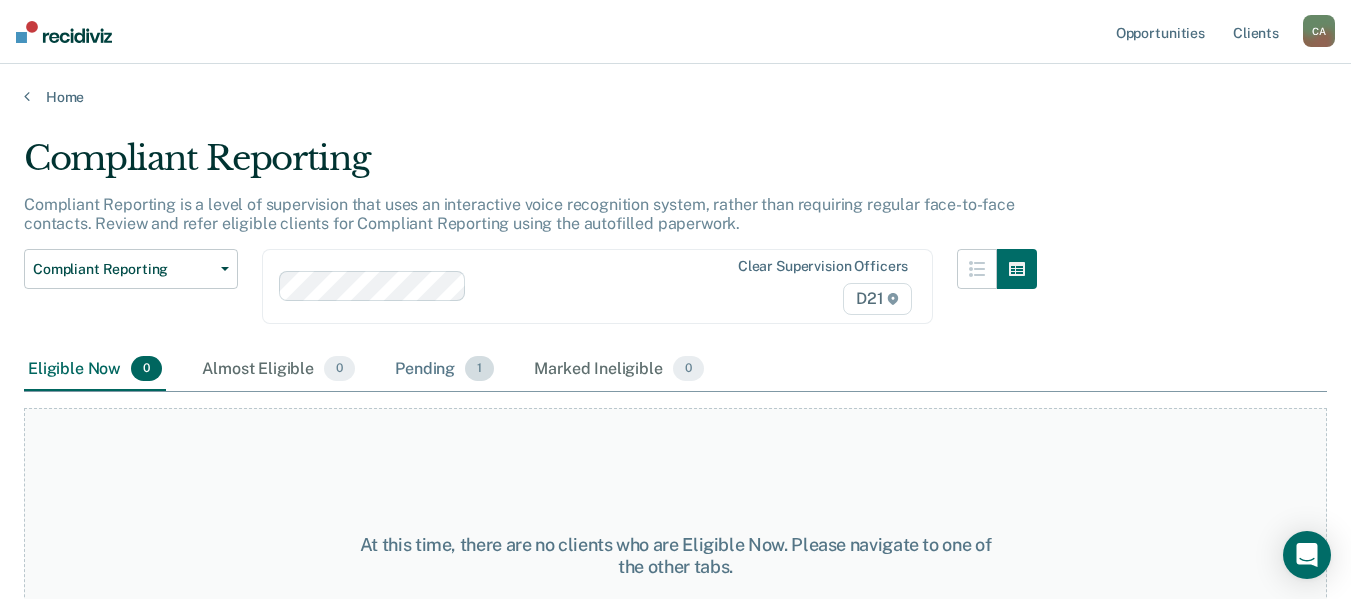 click on "Pending 1" at bounding box center [444, 370] 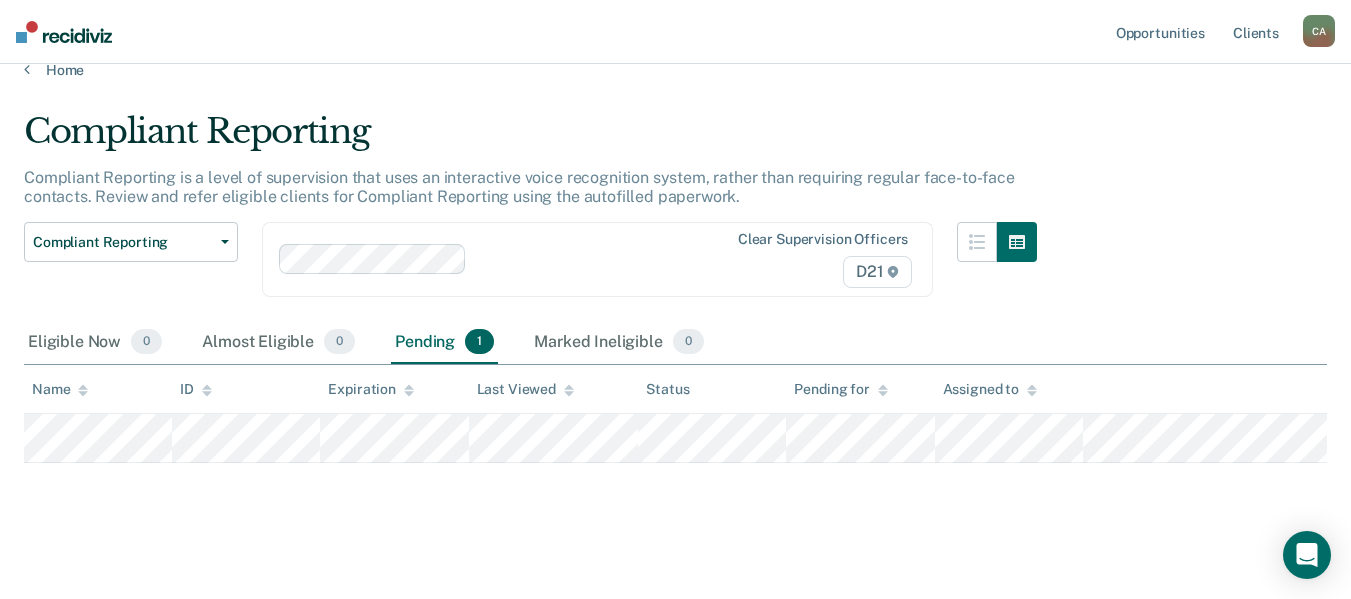 scroll, scrollTop: 35, scrollLeft: 0, axis: vertical 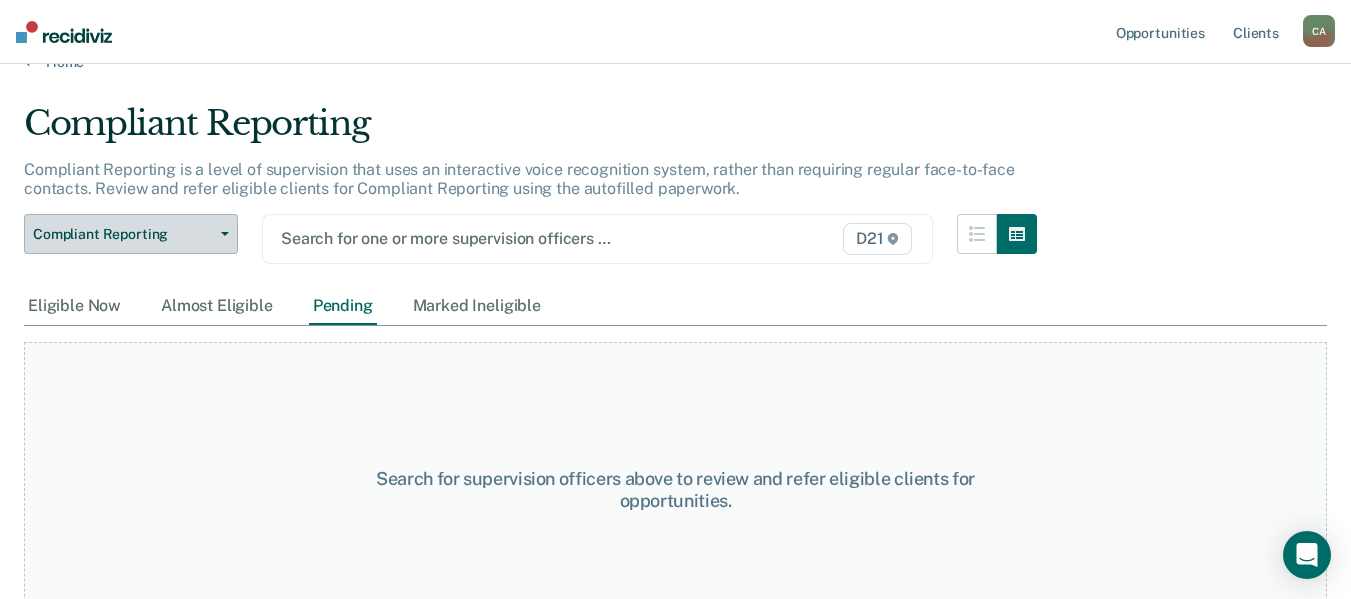 click on "Compliant Reporting" at bounding box center (123, 234) 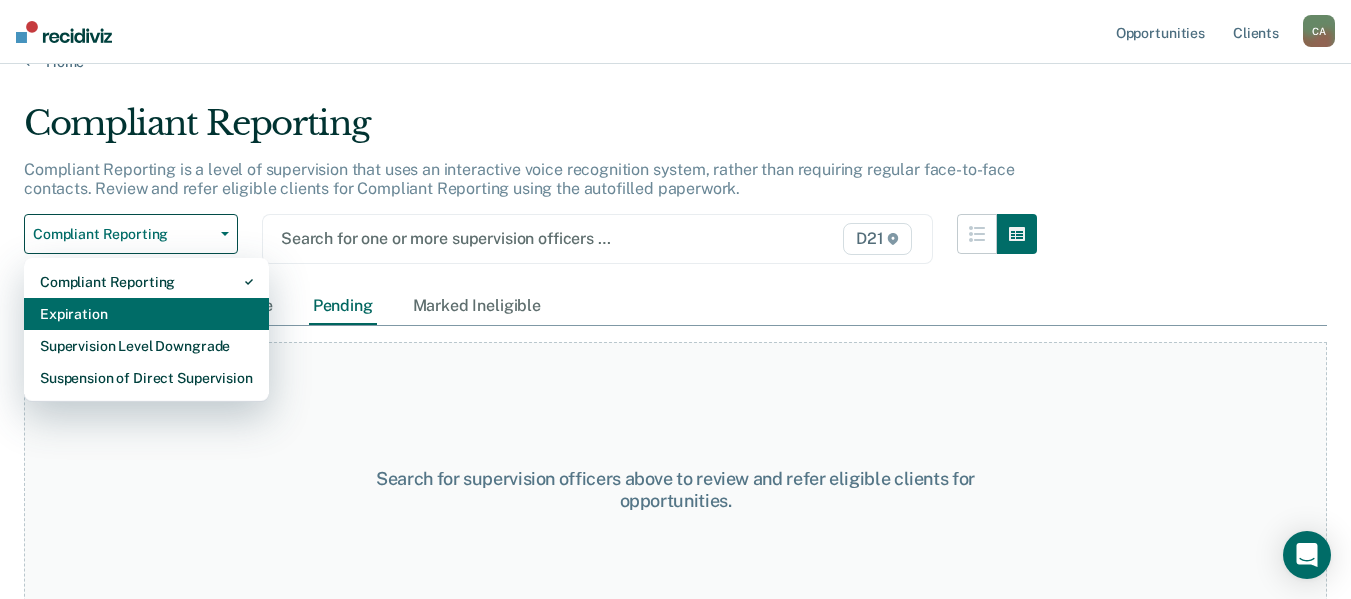 click on "Expiration" at bounding box center (146, 314) 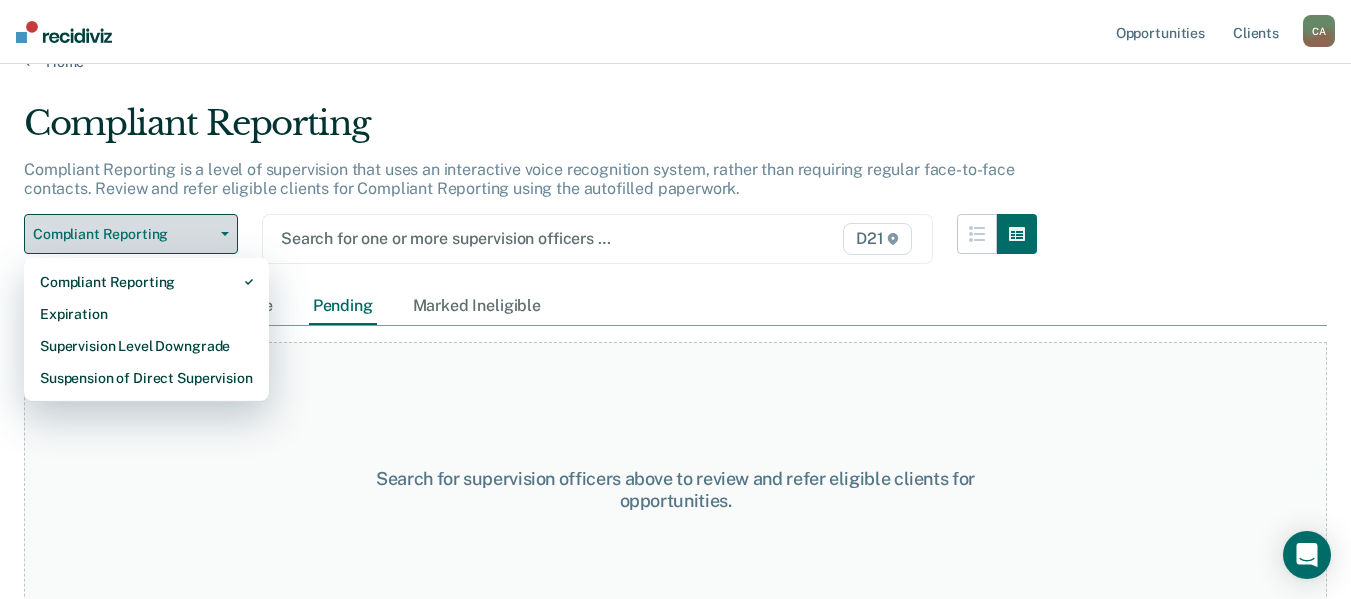 scroll, scrollTop: 0, scrollLeft: 0, axis: both 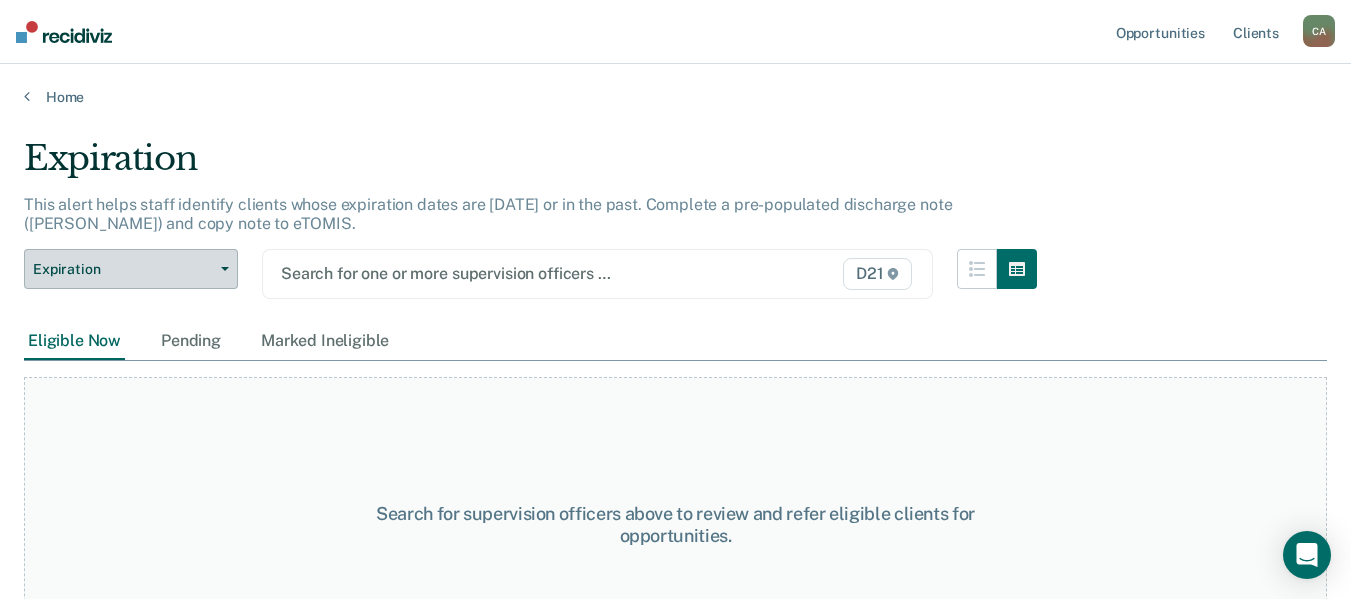 click on "Expiration" at bounding box center [123, 269] 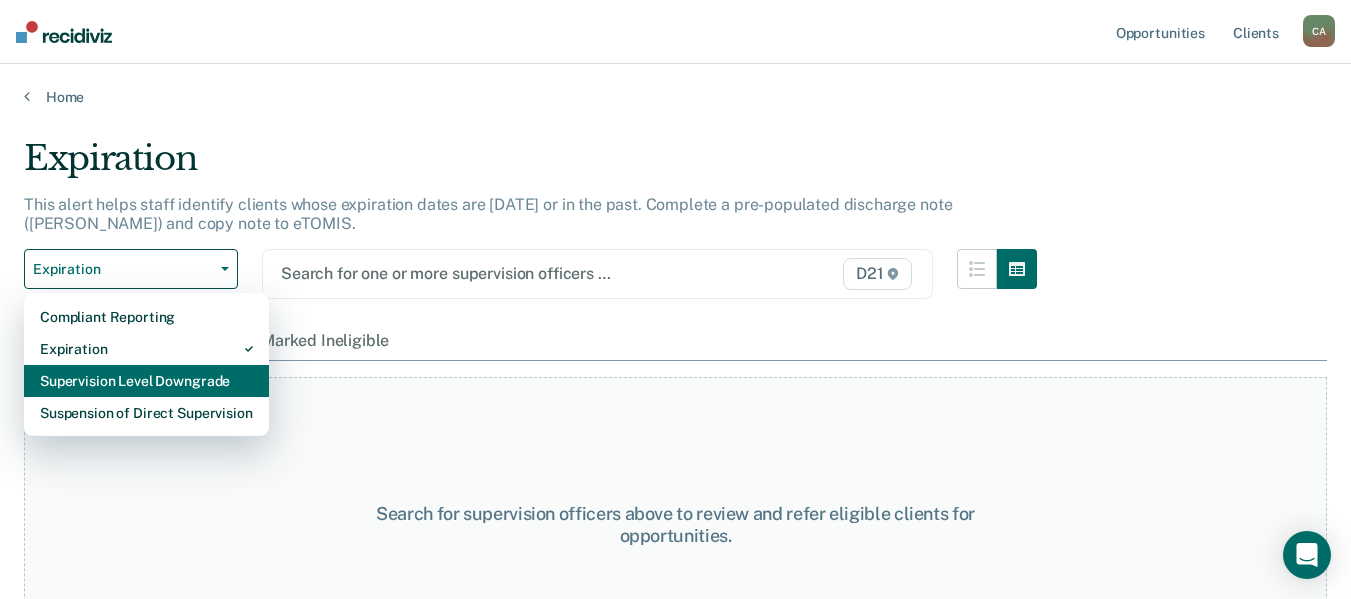 click on "Supervision Level Downgrade" at bounding box center [146, 381] 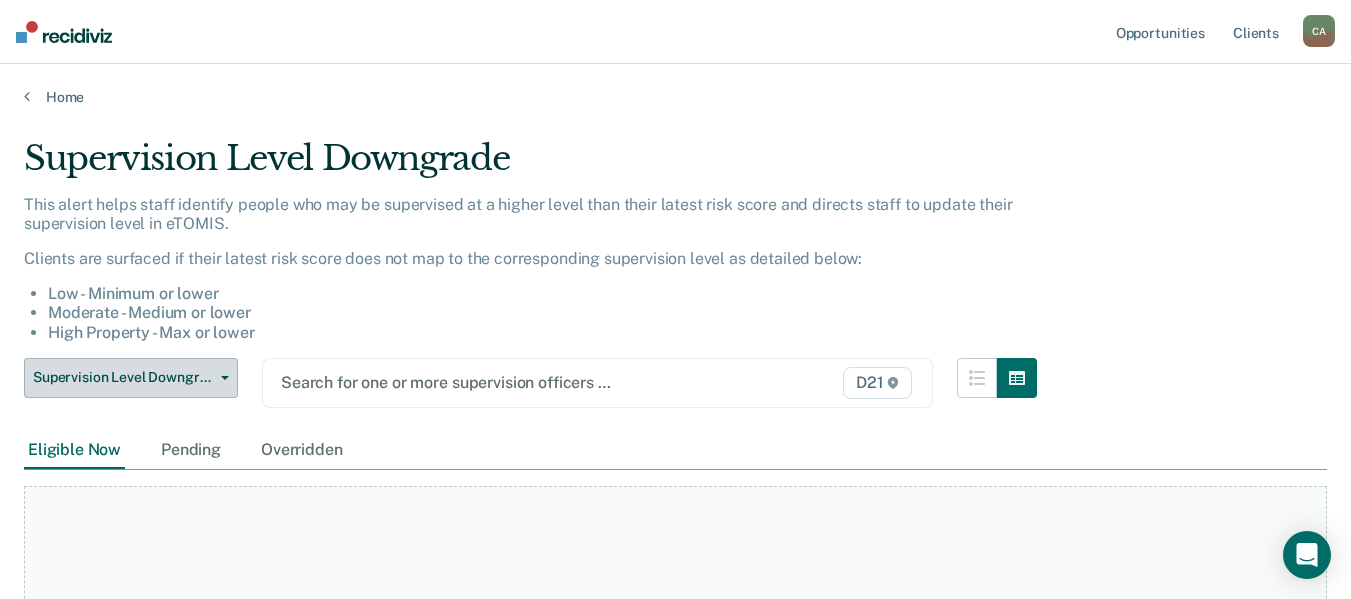 click on "Supervision Level Downgrade" at bounding box center [123, 377] 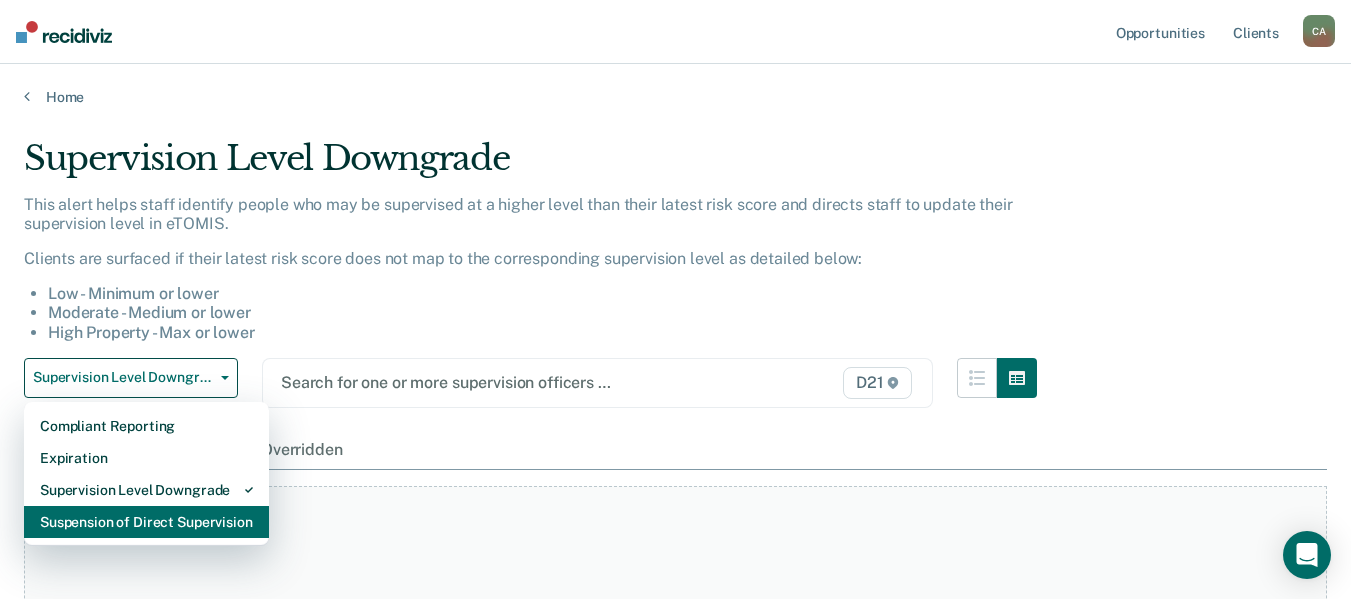 click on "Suspension of Direct Supervision" at bounding box center (146, 522) 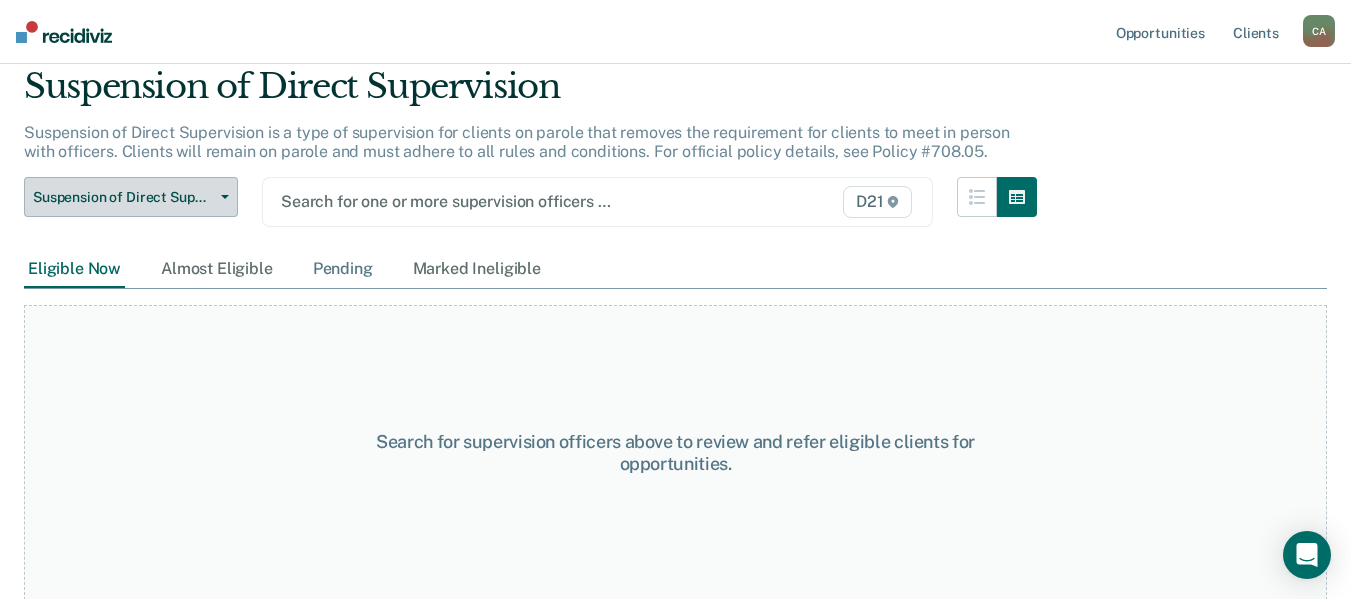 scroll, scrollTop: 73, scrollLeft: 0, axis: vertical 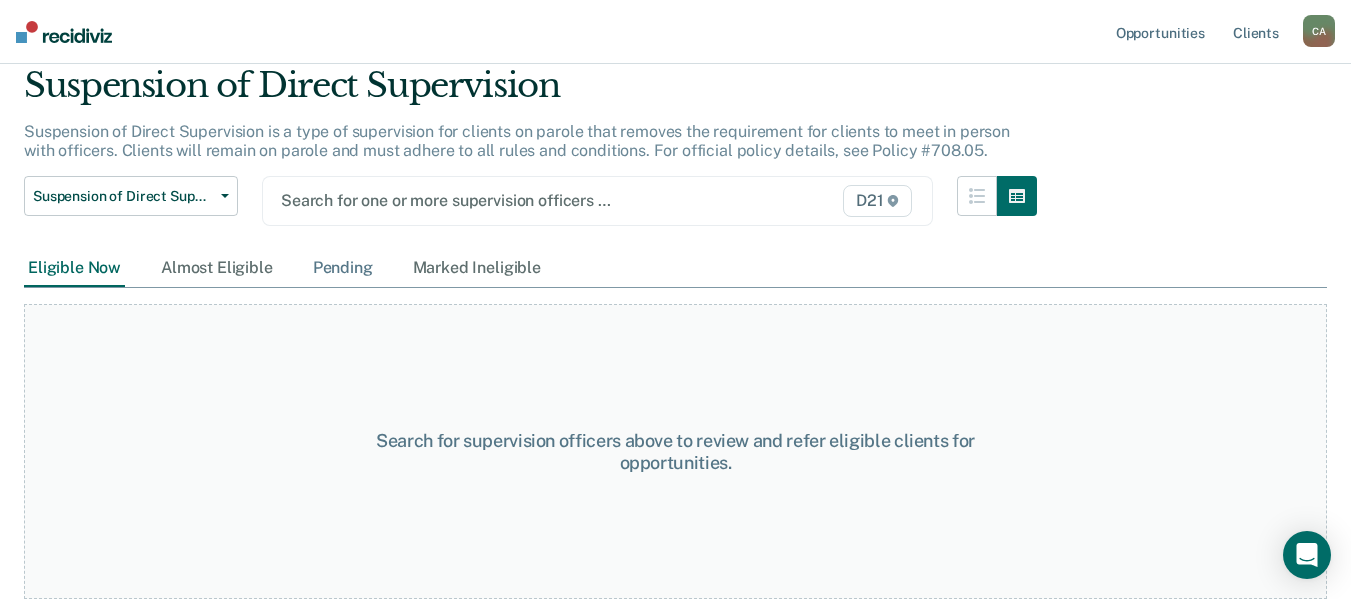 click on "Pending" at bounding box center [343, 268] 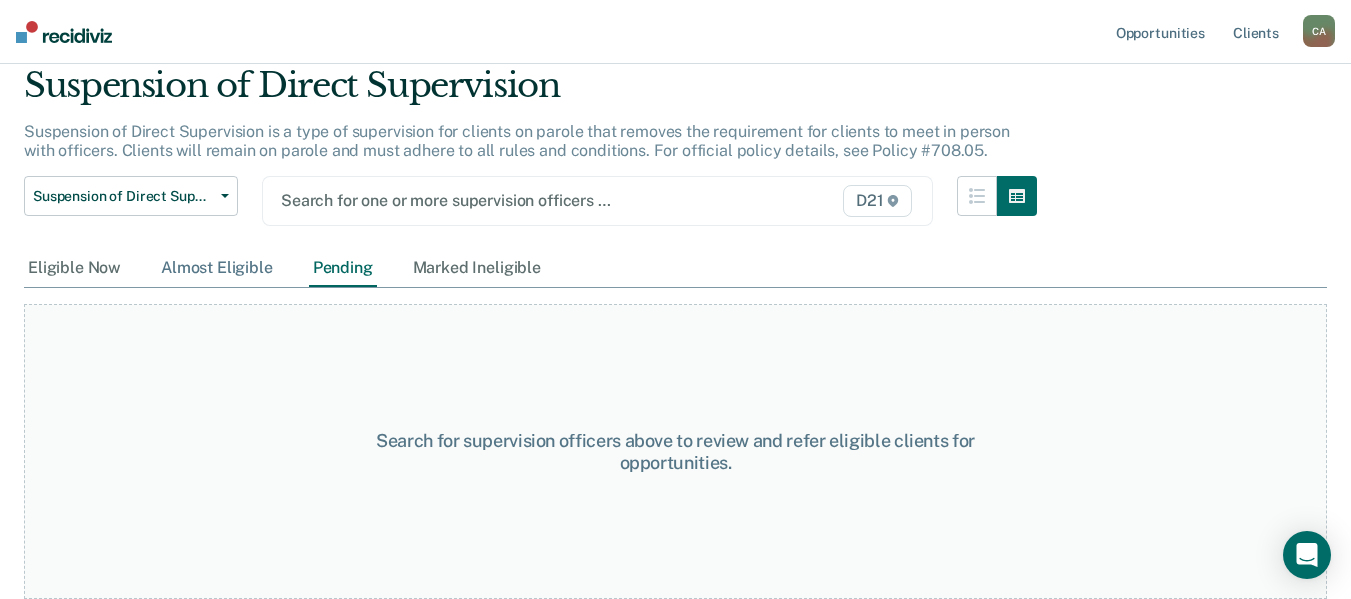 click on "Almost Eligible" at bounding box center [217, 268] 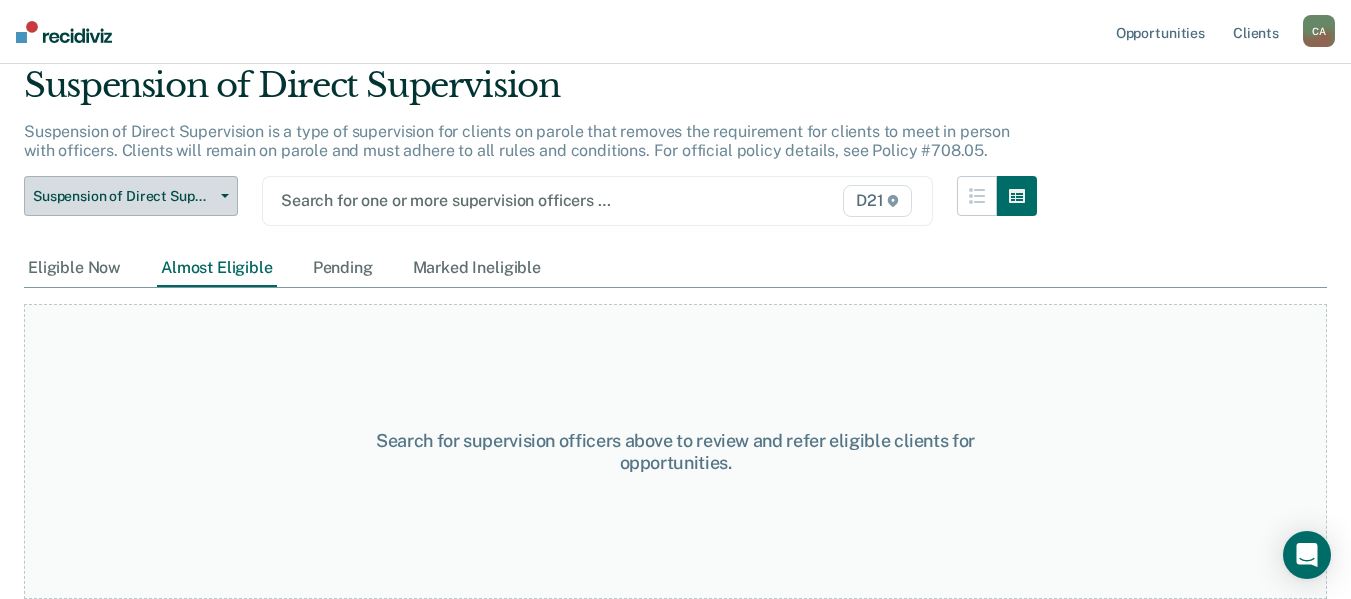 click on "Suspension of Direct Supervision" at bounding box center (131, 196) 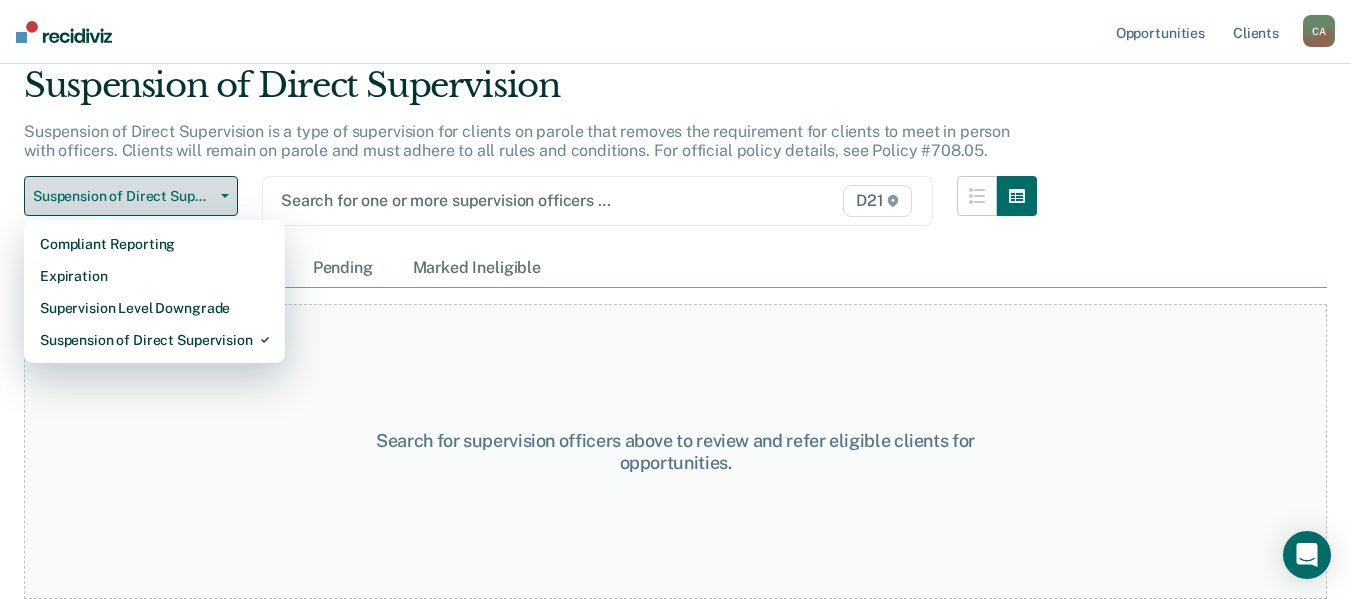 click on "Suspension of Direct Supervision" at bounding box center [131, 196] 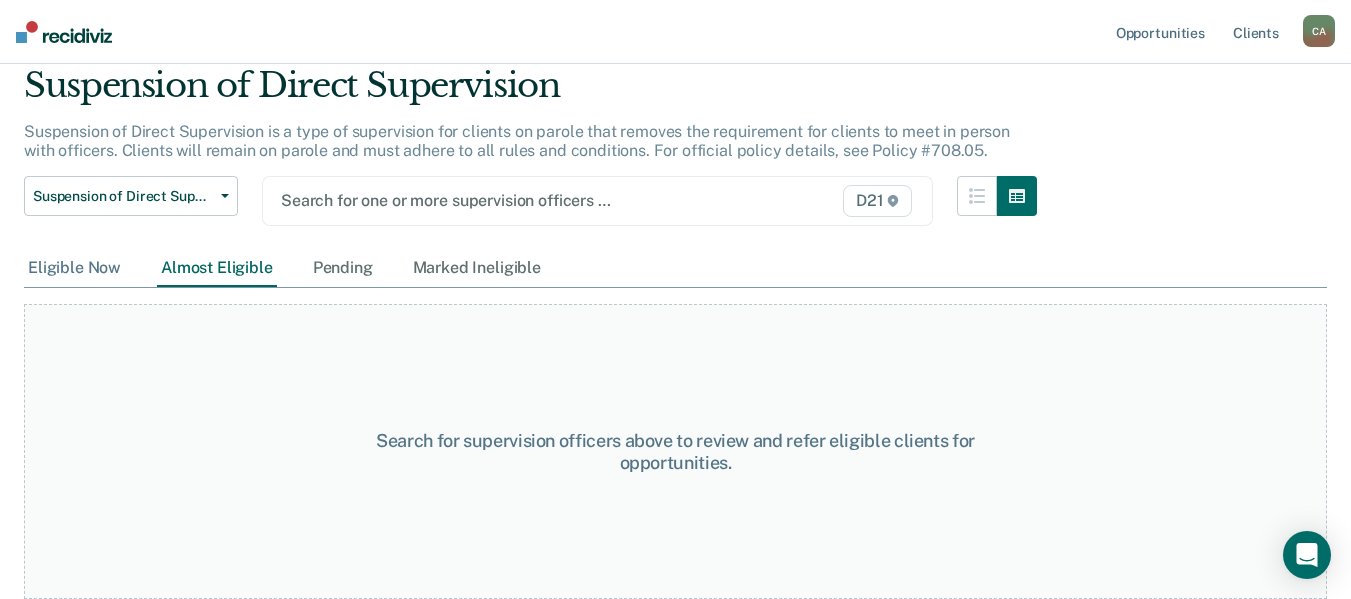 click on "Eligible Now" at bounding box center [74, 268] 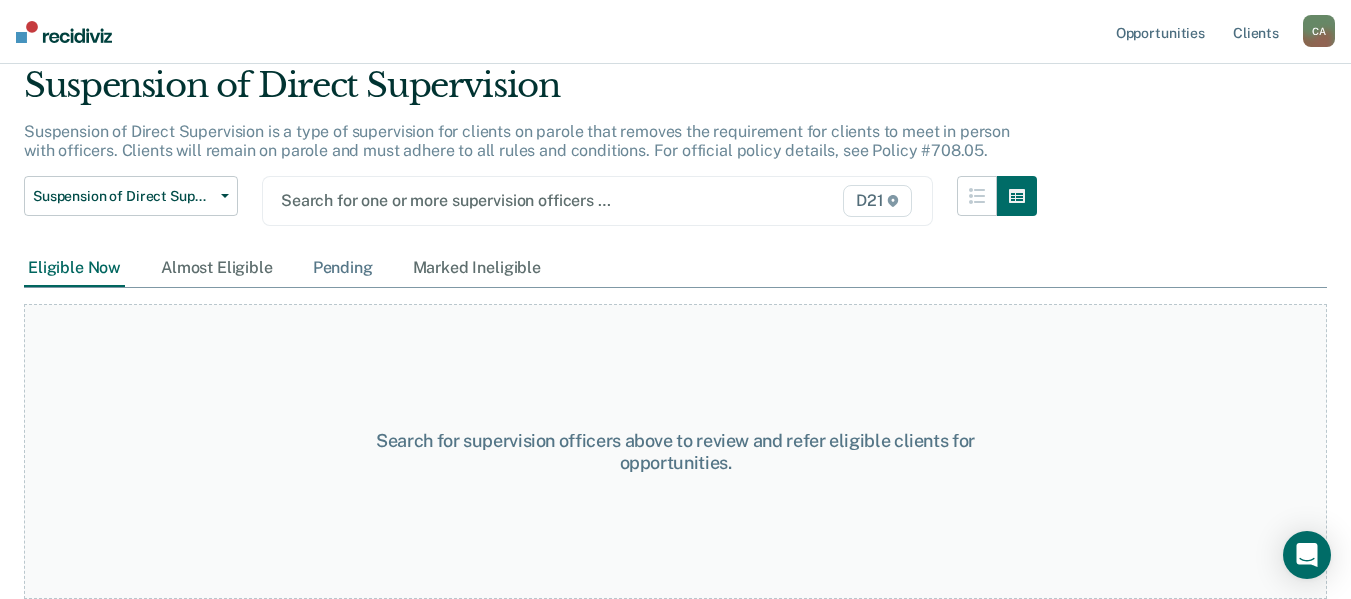 click on "Pending" at bounding box center [343, 268] 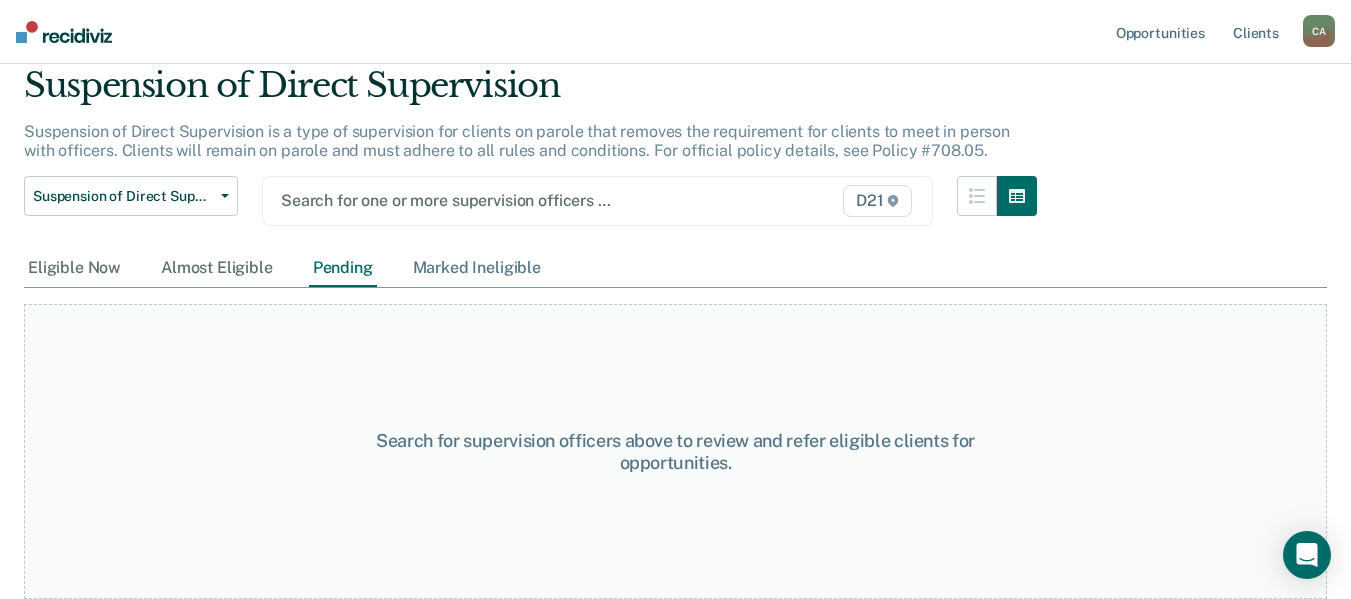 click on "Marked Ineligible" at bounding box center [477, 268] 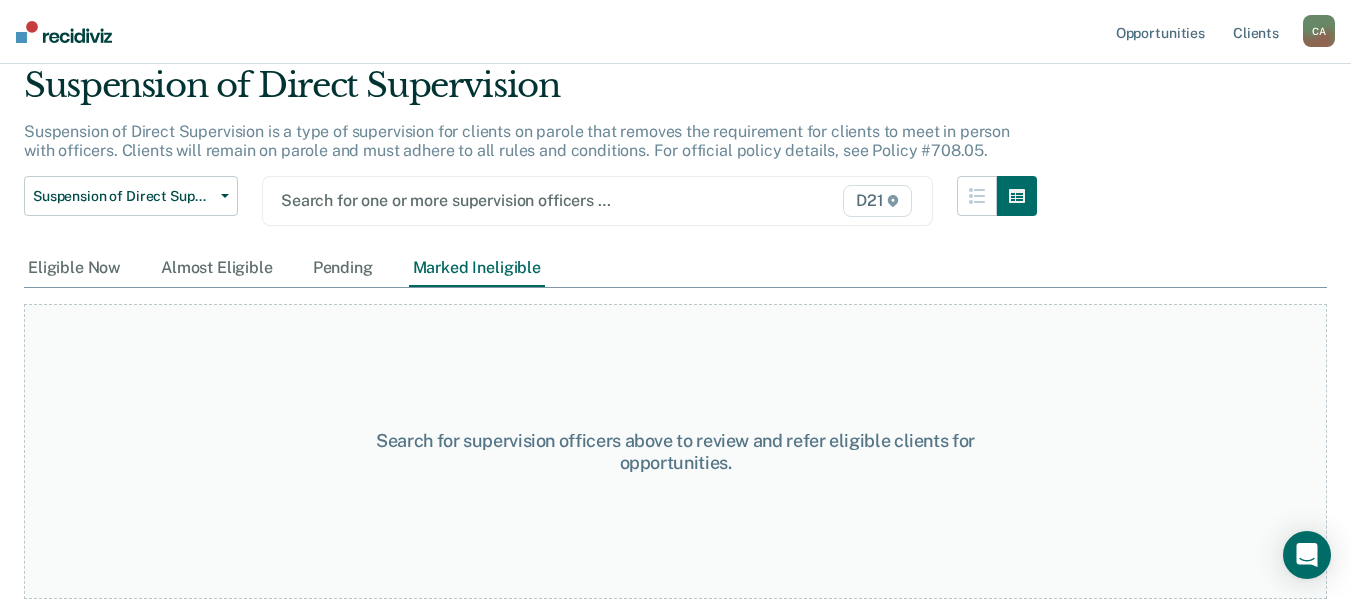 click at bounding box center (502, 200) 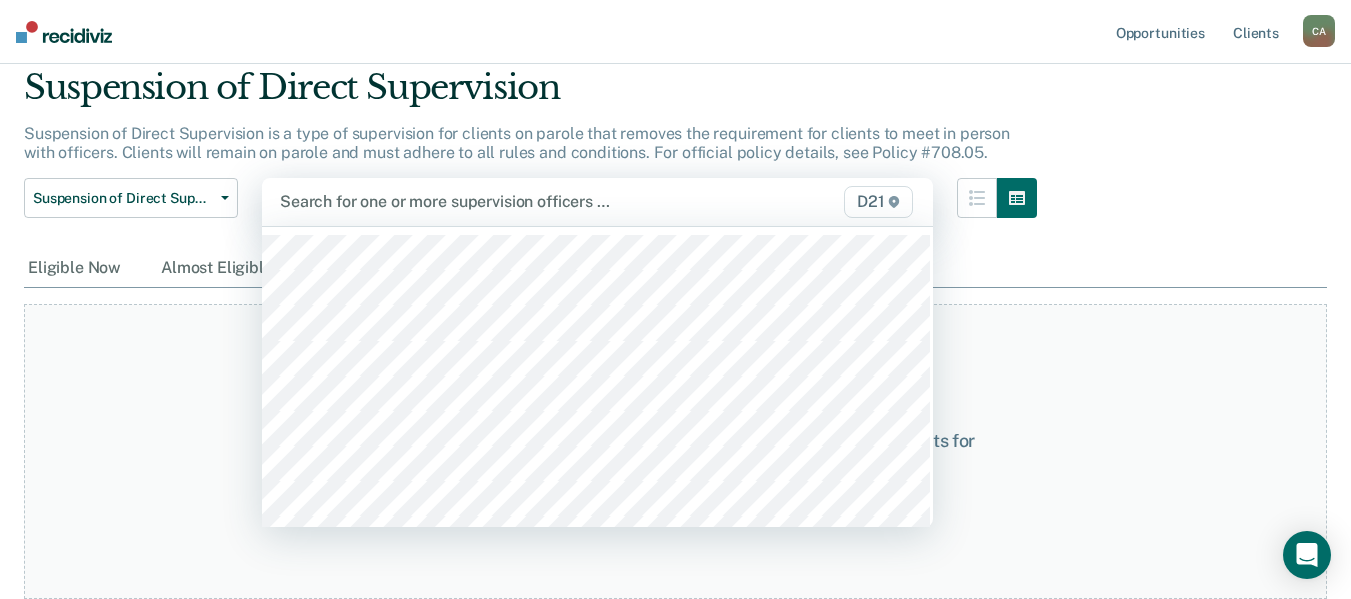 scroll, scrollTop: 73, scrollLeft: 0, axis: vertical 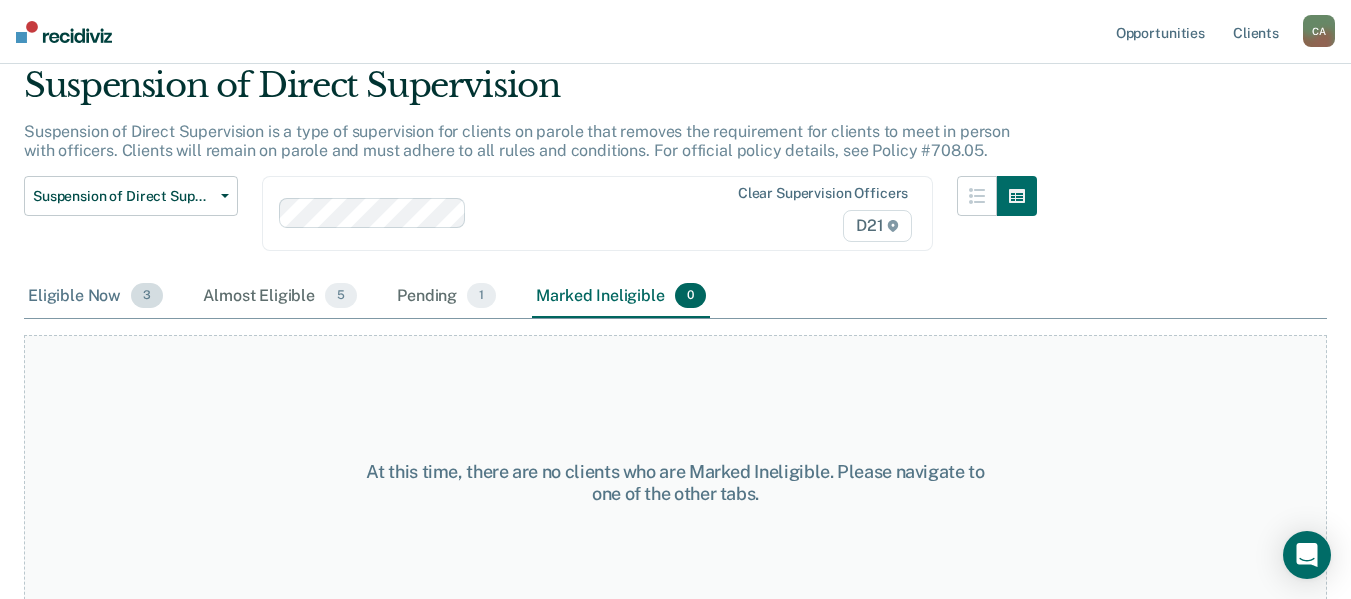 click on "Eligible Now 3" at bounding box center (95, 297) 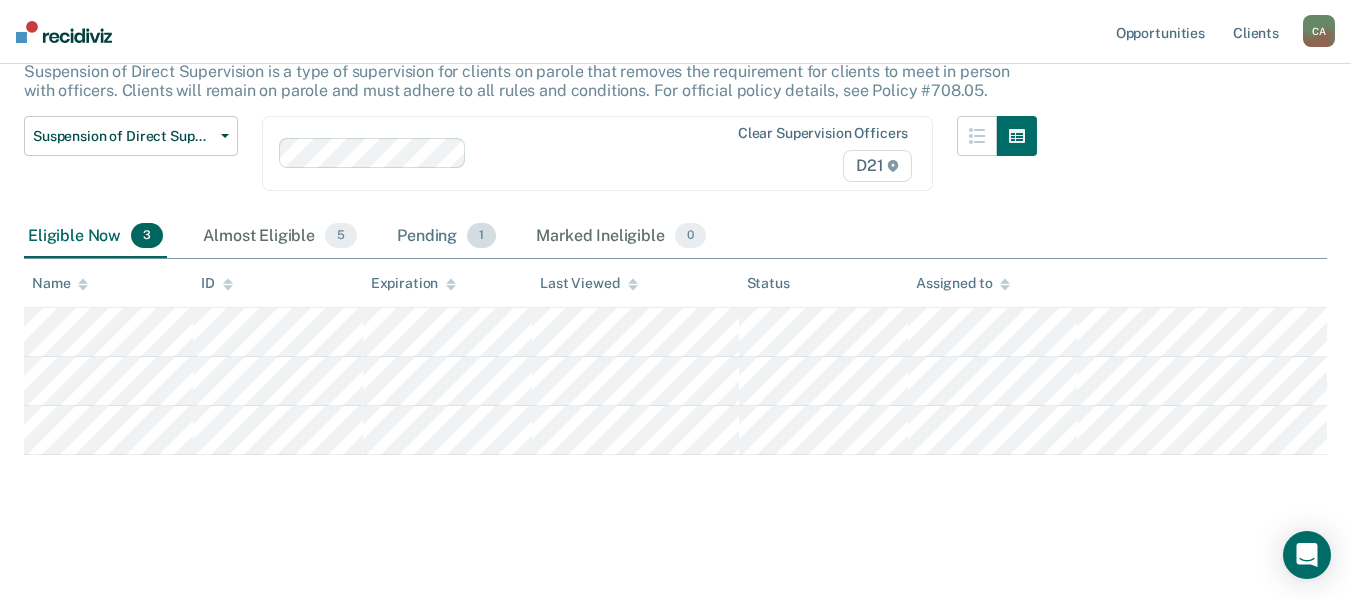 click on "Pending 1" at bounding box center (446, 237) 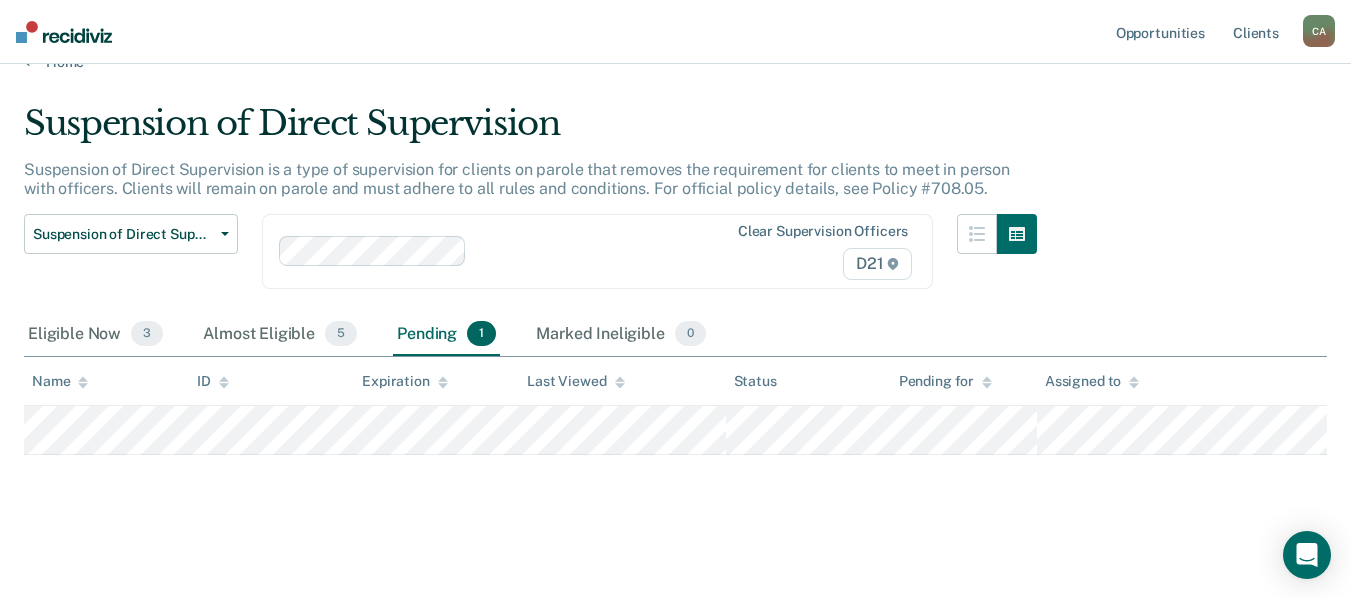 scroll, scrollTop: 35, scrollLeft: 0, axis: vertical 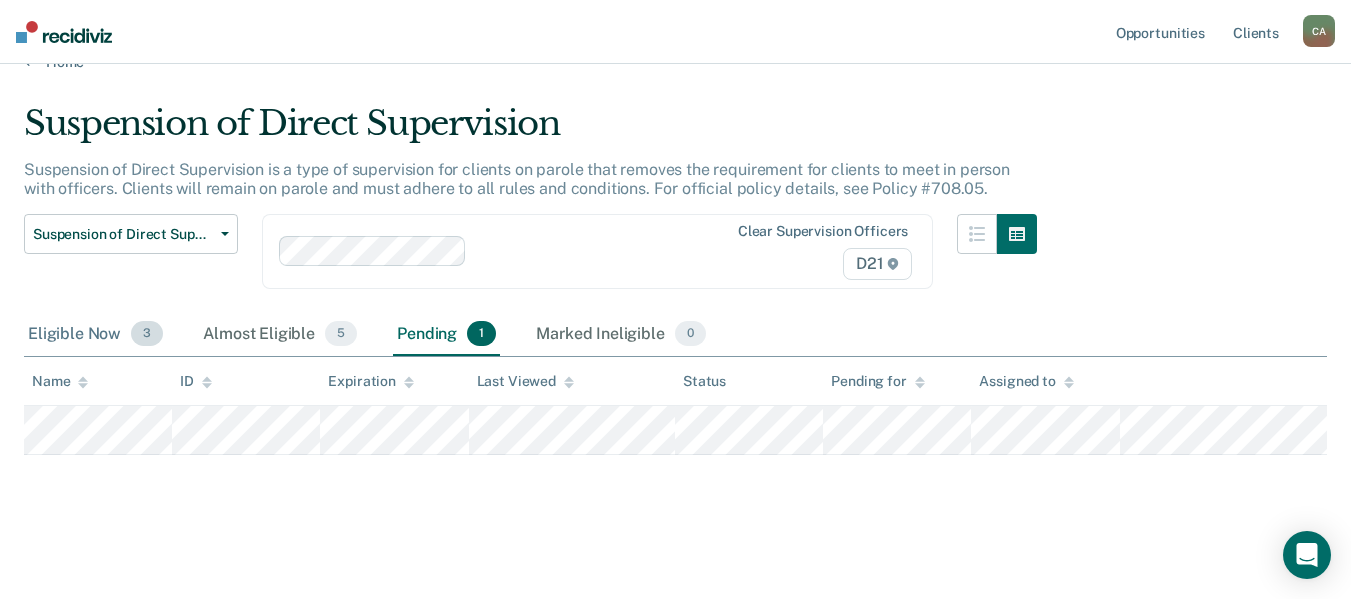 click on "Eligible Now 3" at bounding box center [95, 335] 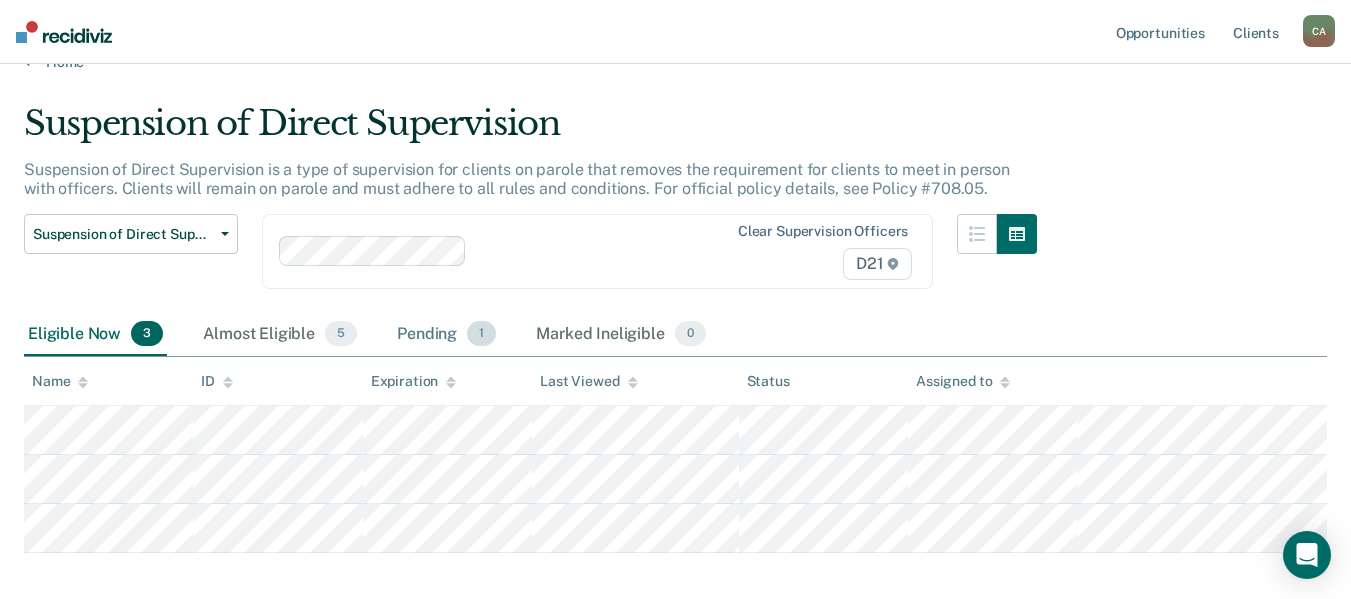 click on "Pending 1" at bounding box center [446, 335] 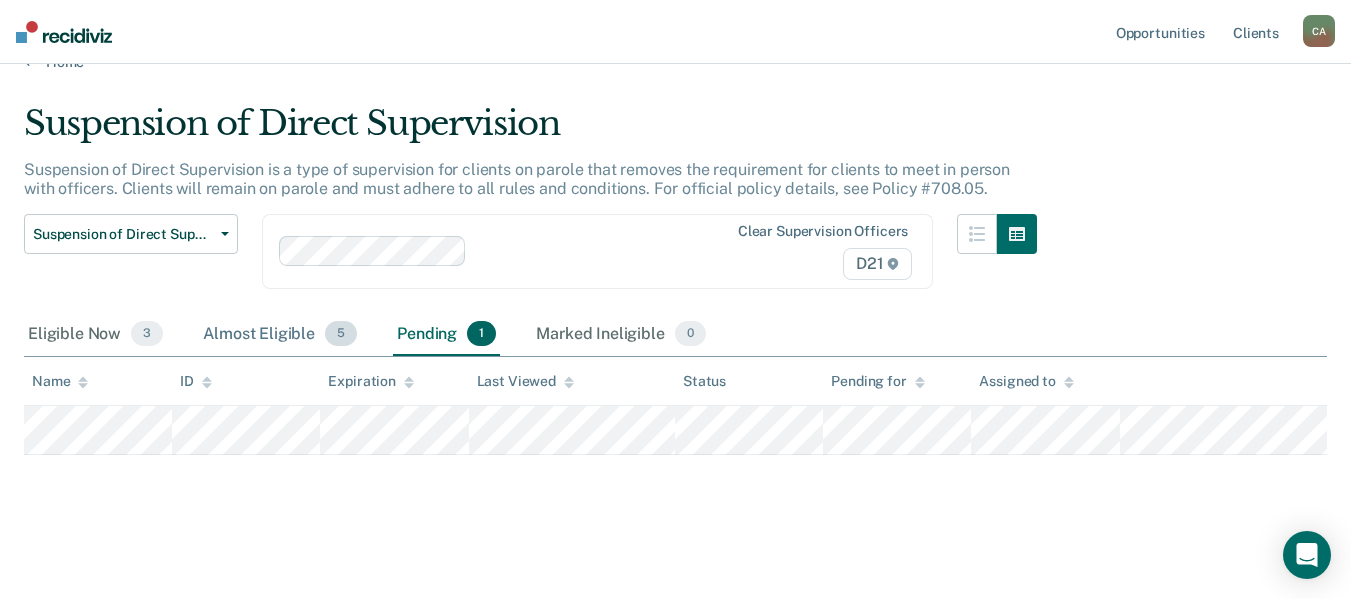 click on "Almost Eligible 5" at bounding box center (280, 335) 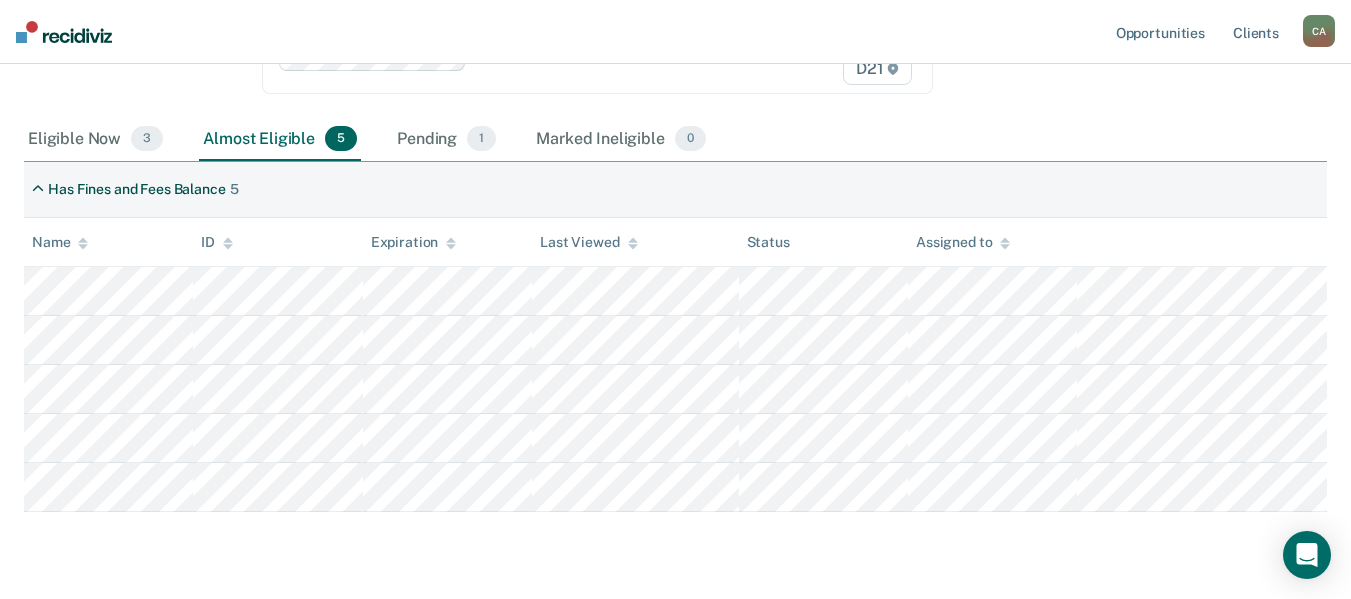 scroll, scrollTop: 235, scrollLeft: 0, axis: vertical 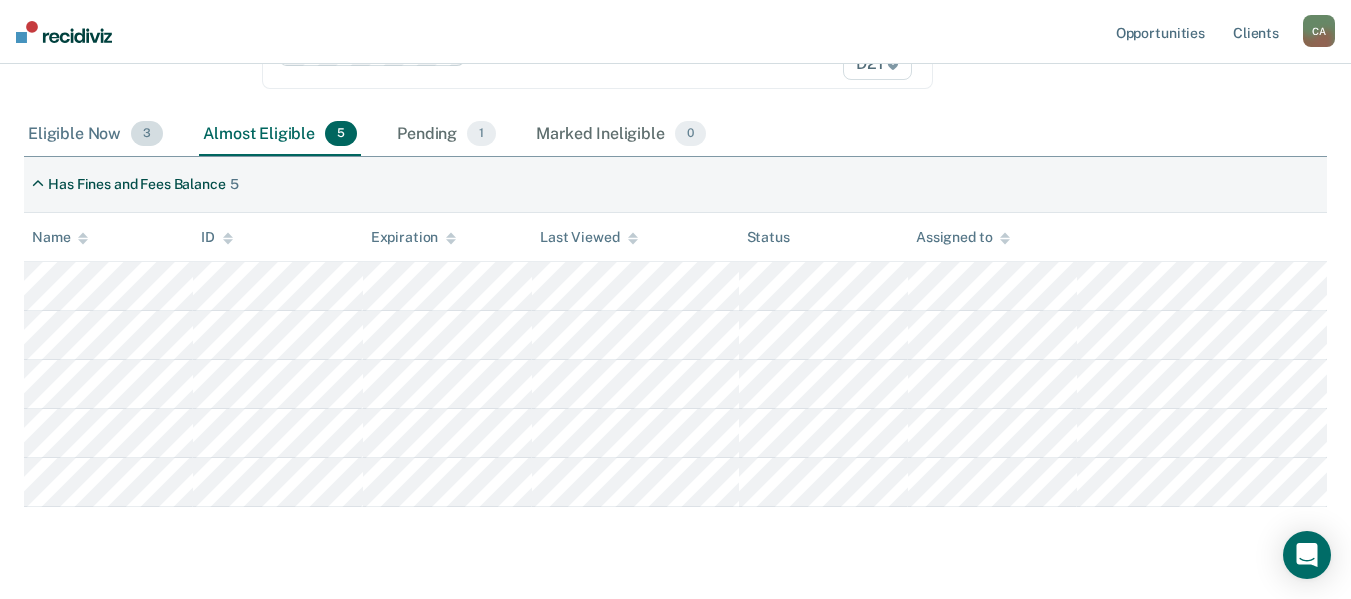 click on "Eligible Now 3" at bounding box center (95, 135) 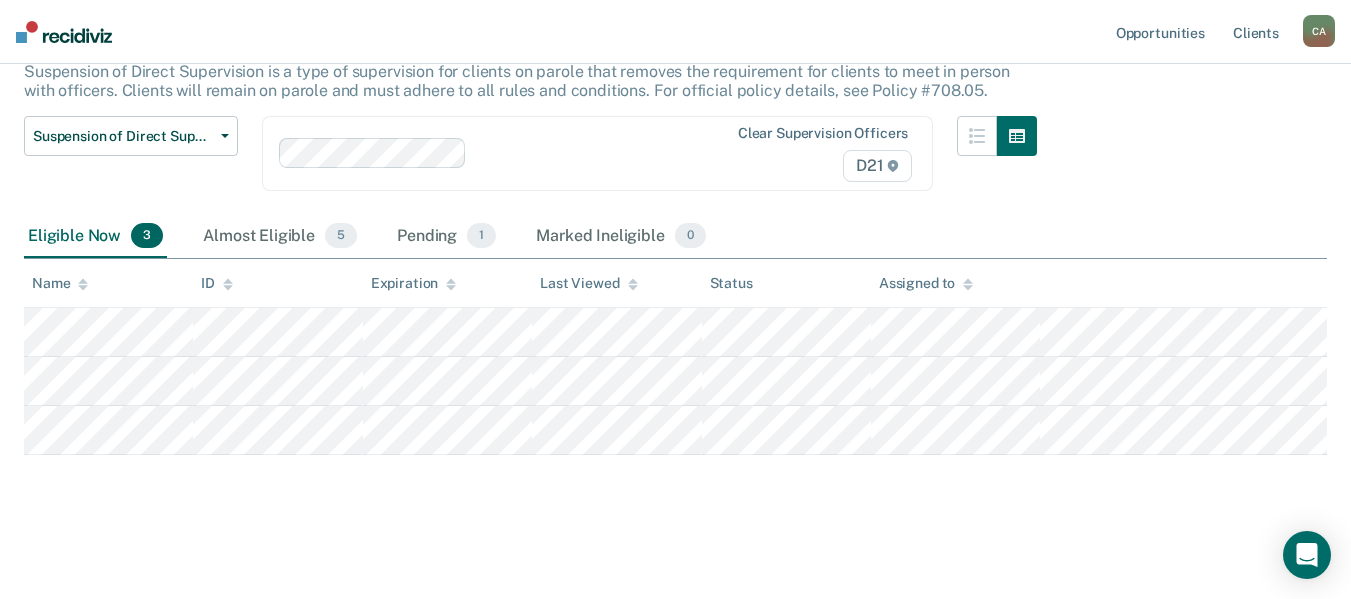 scroll, scrollTop: 133, scrollLeft: 0, axis: vertical 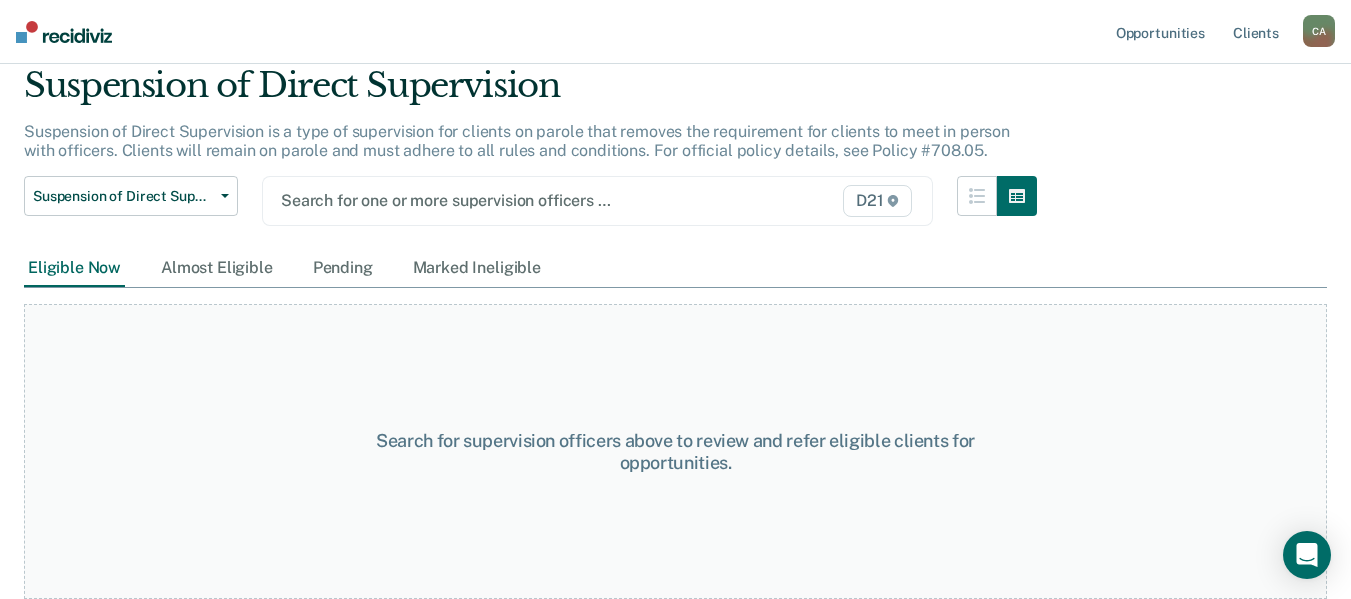 click on "Suspension of Direct Supervision is a type of supervision for clients on parole that removes the requirement for clients to meet in person with officers. Clients will remain on parole and must adhere to all rules and conditions. For official policy details, see Policy #708.05." at bounding box center [517, 141] 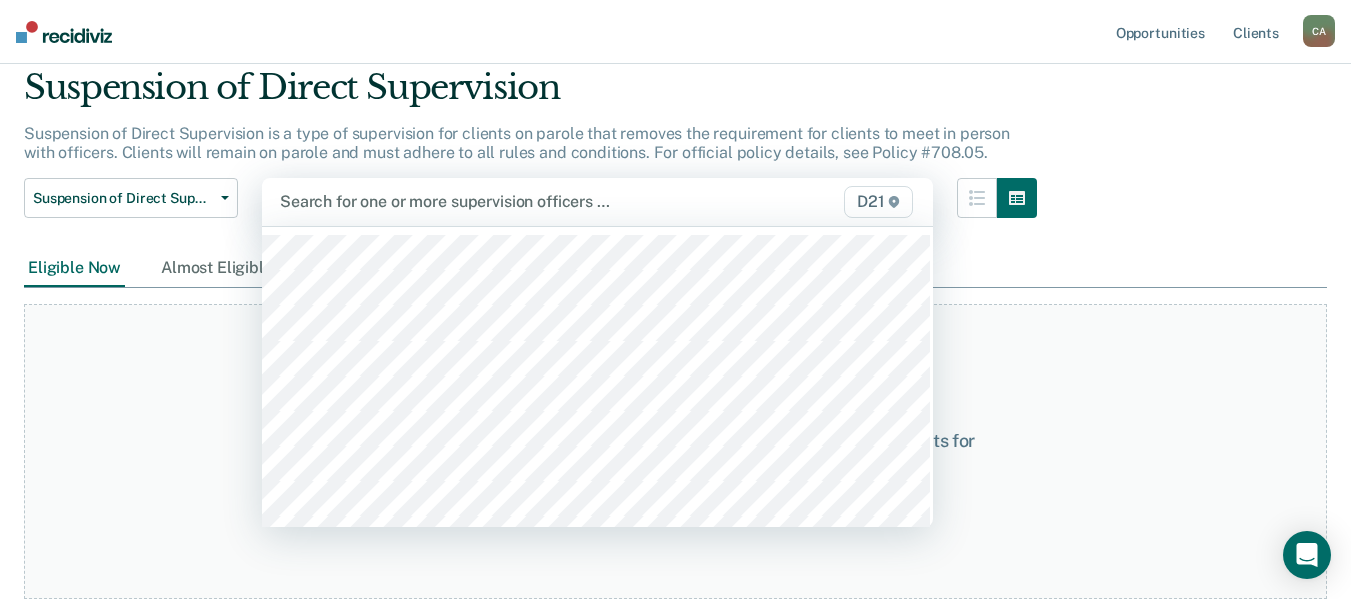 click at bounding box center (501, 201) 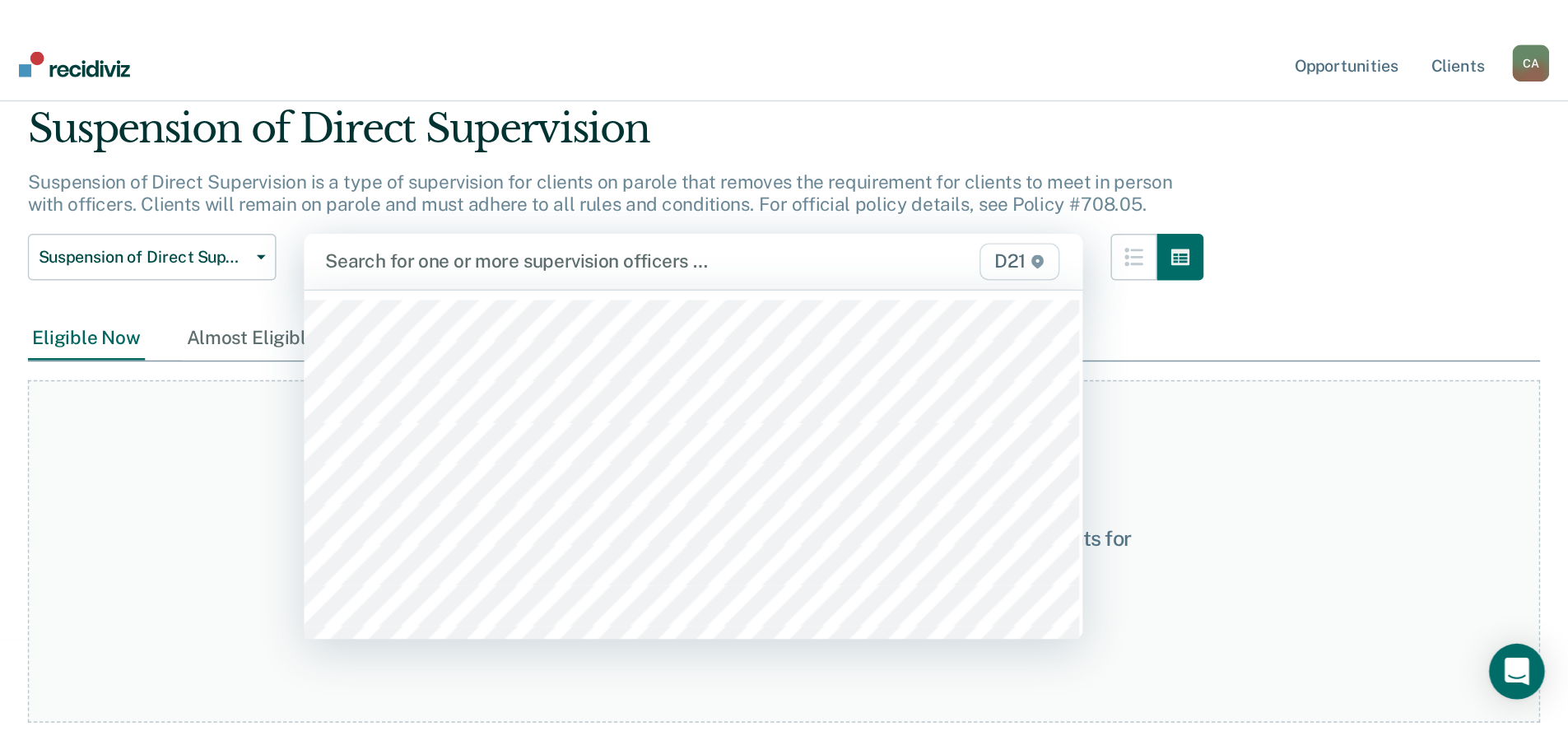 scroll, scrollTop: 0, scrollLeft: 0, axis: both 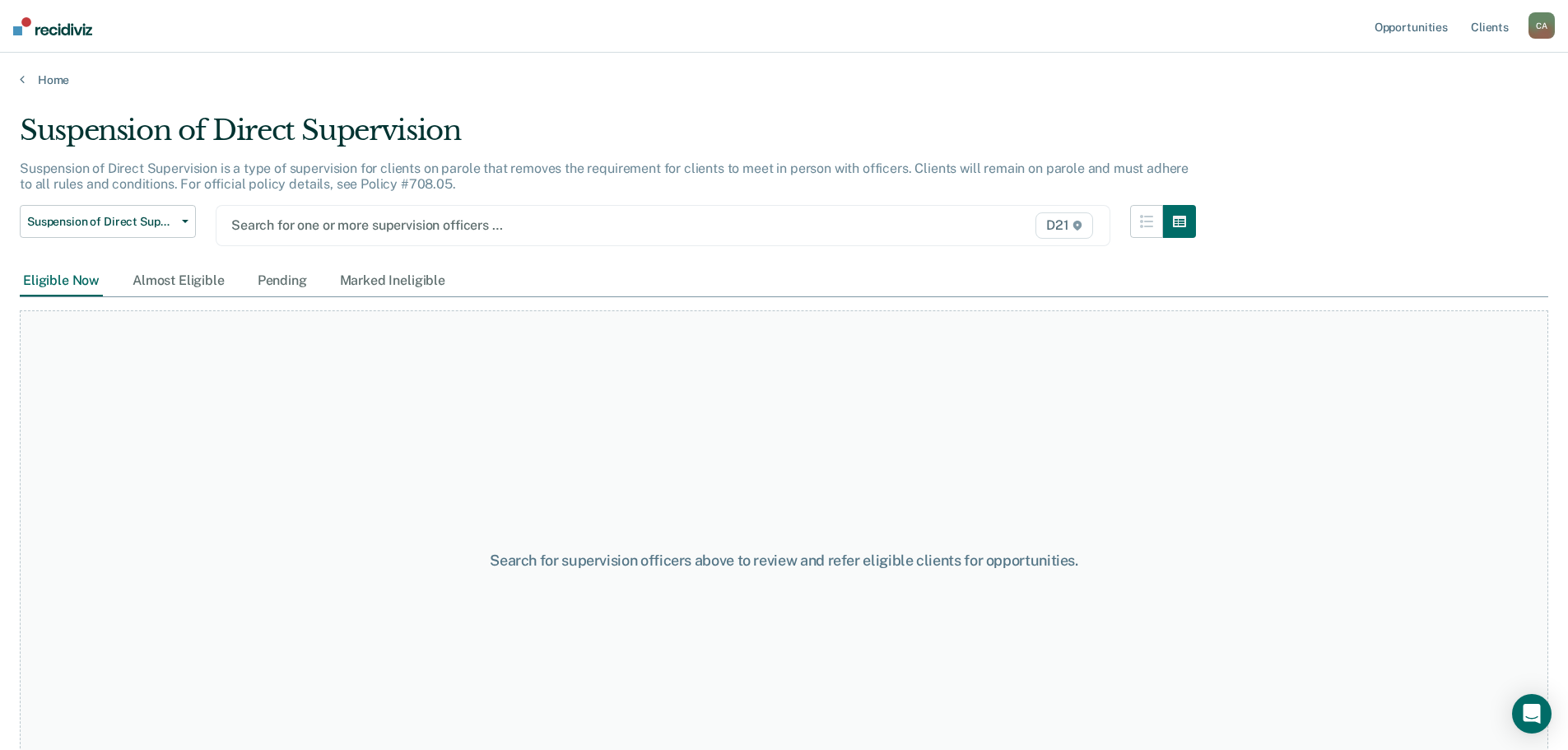 click at bounding box center (533, 225) 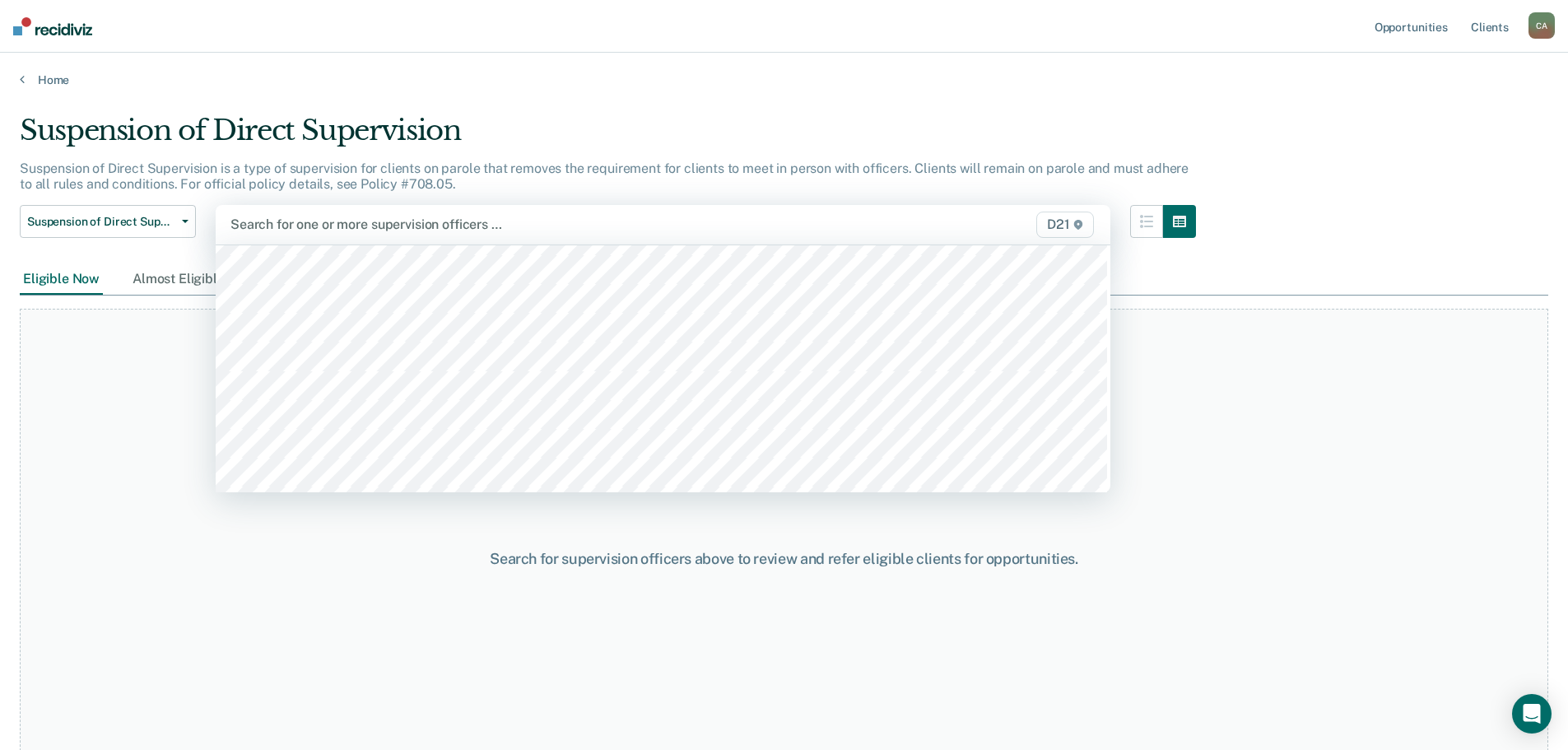 scroll, scrollTop: 165, scrollLeft: 0, axis: vertical 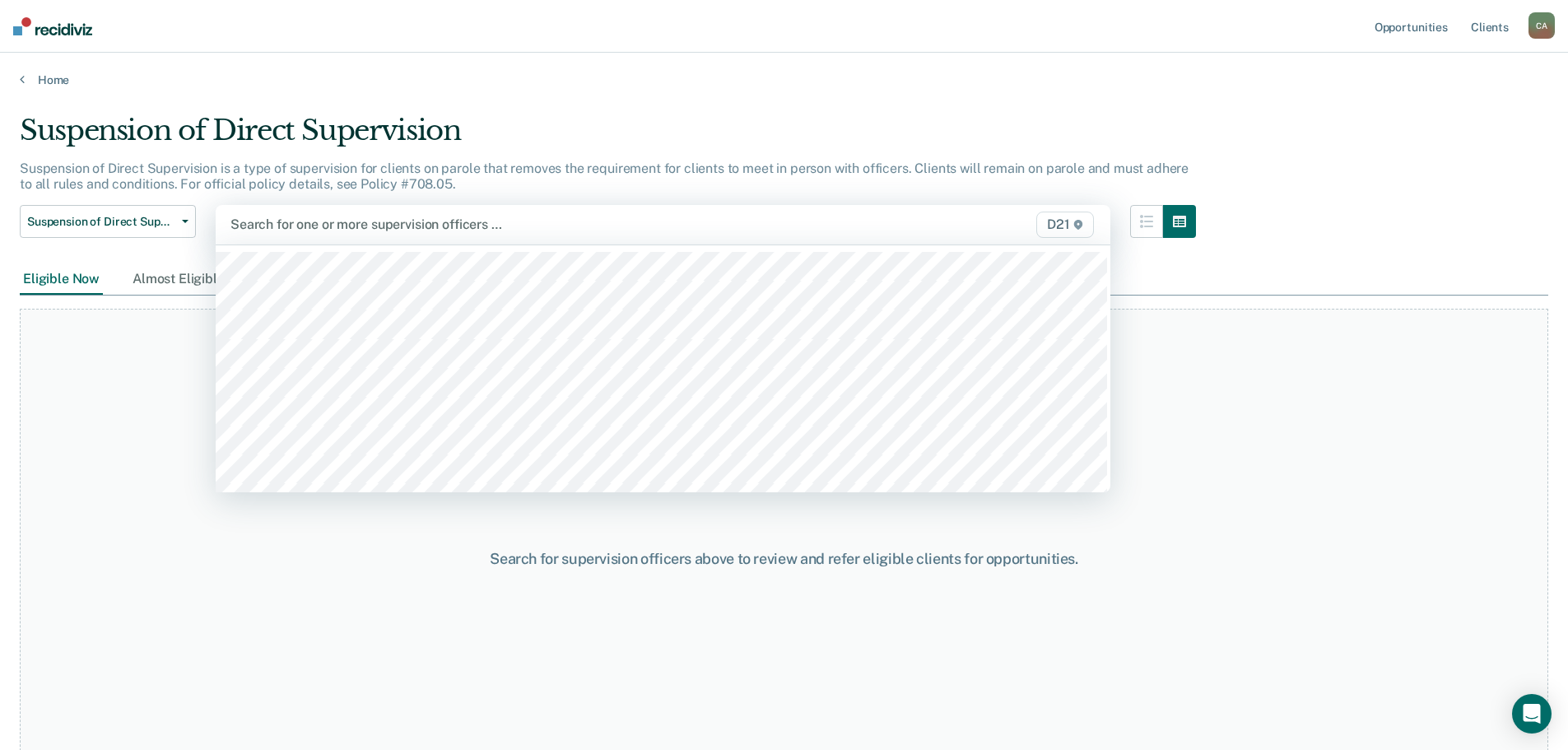 click at bounding box center [533, 224] 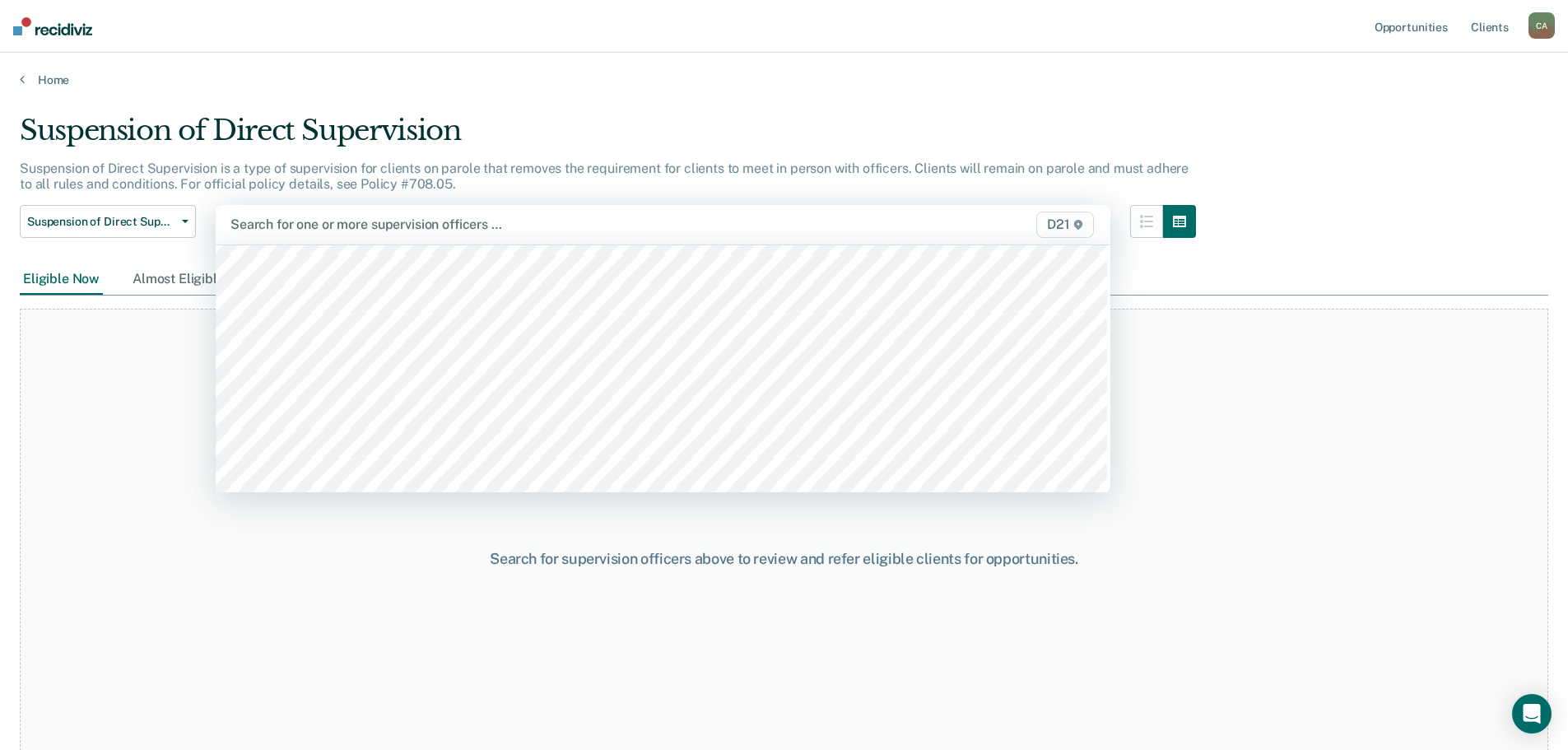 scroll, scrollTop: 576, scrollLeft: 0, axis: vertical 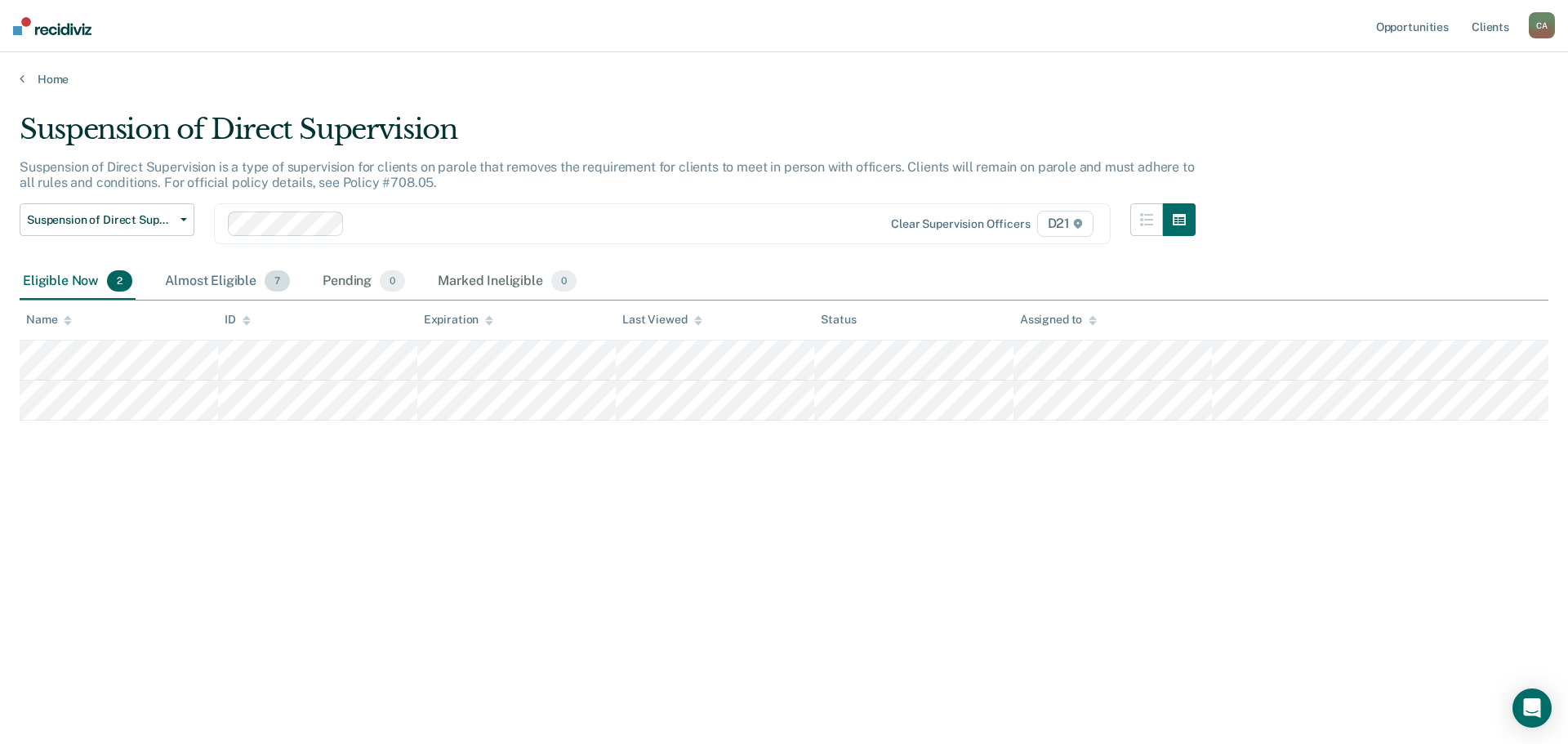 click on "Almost Eligible 7" at bounding box center (227, 282) 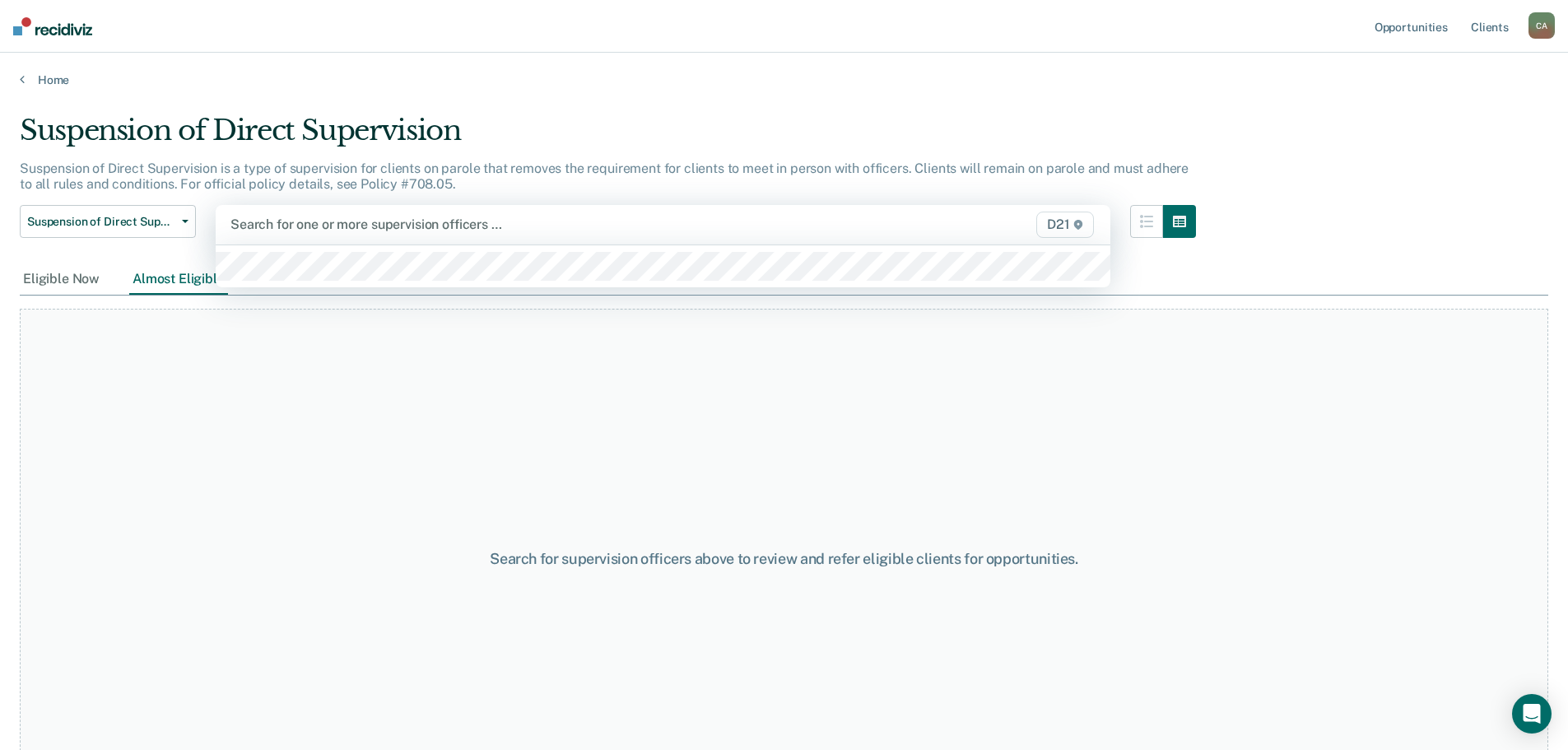 click at bounding box center [533, 224] 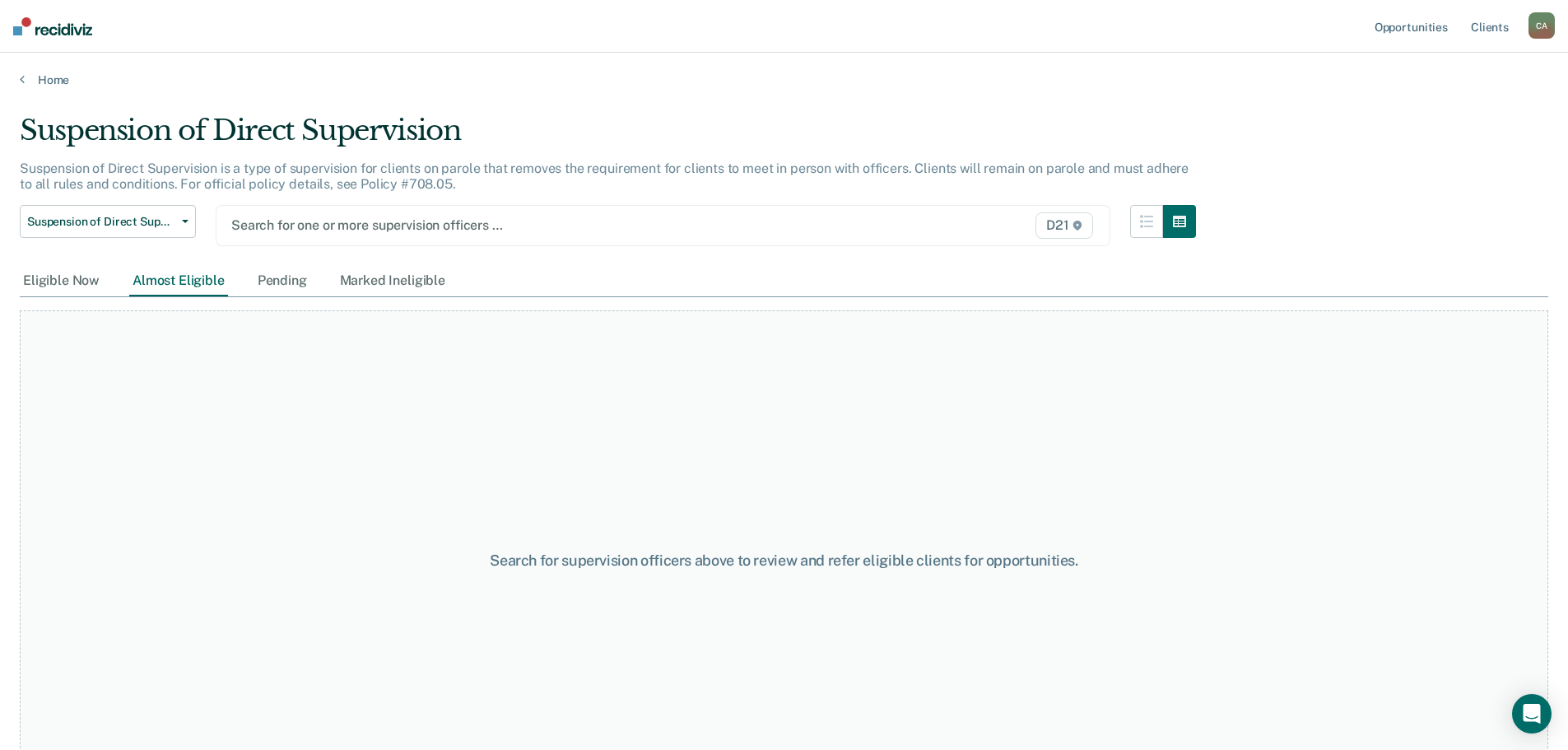 click at bounding box center (533, 225) 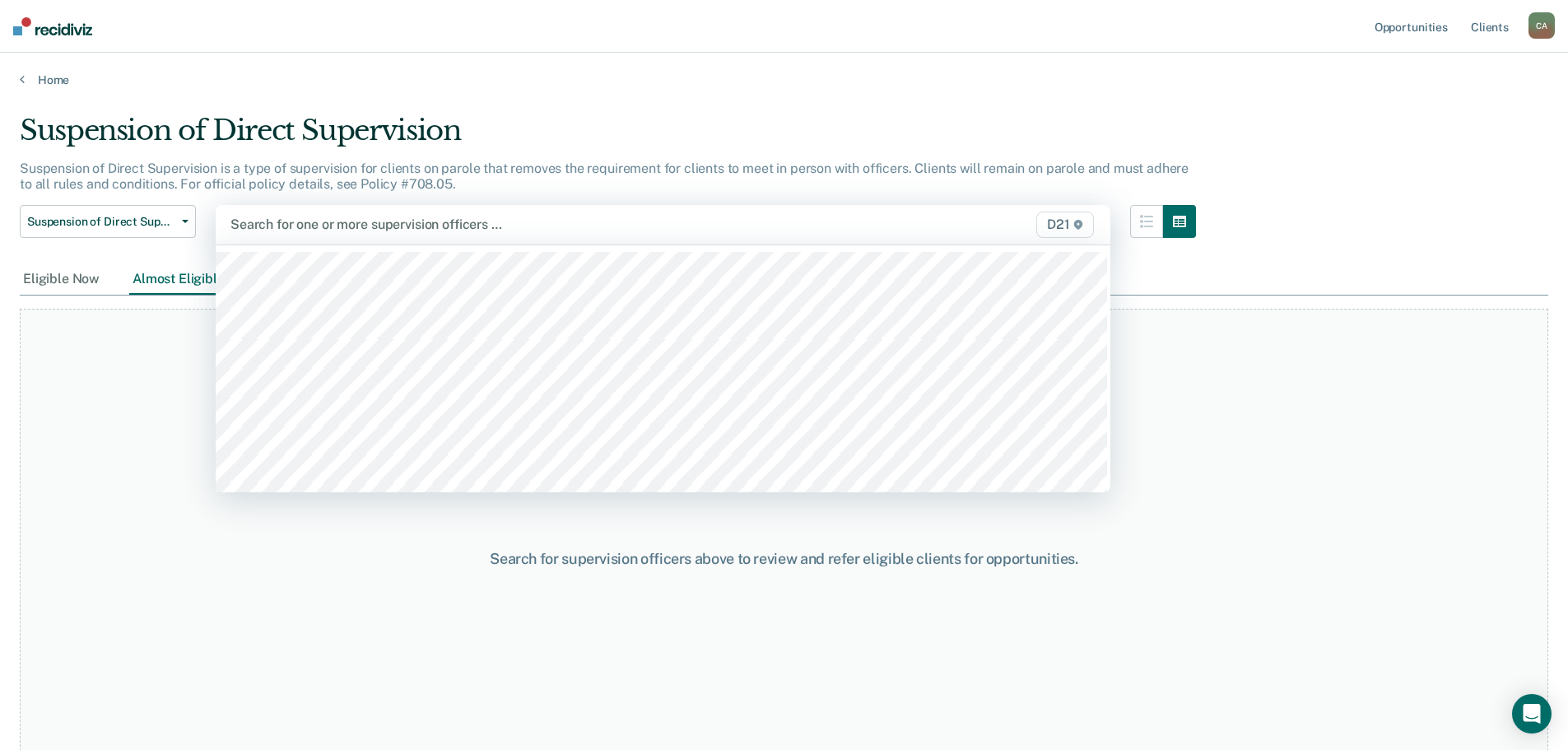 scroll, scrollTop: 896, scrollLeft: 0, axis: vertical 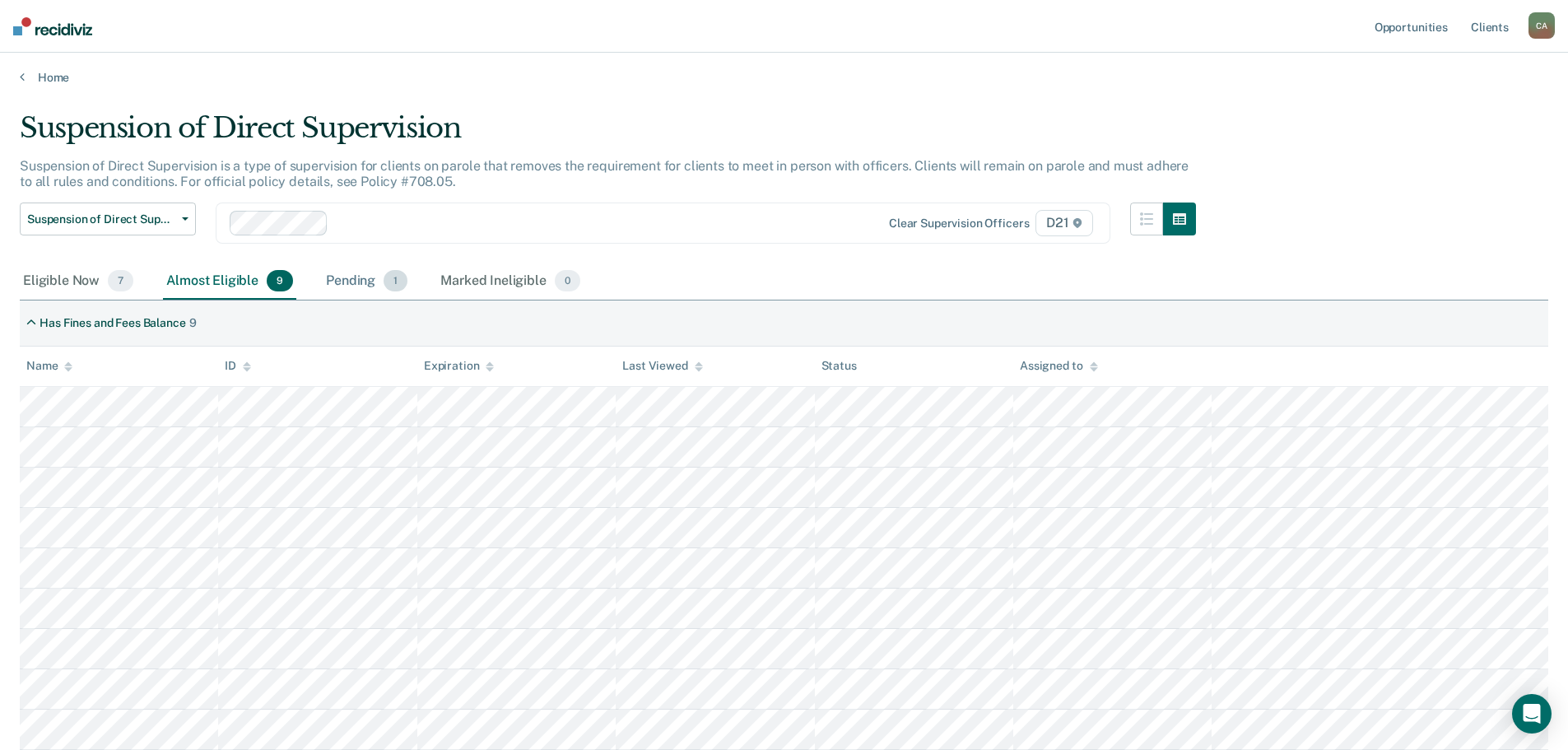 click on "Pending 1" at bounding box center [366, 282] 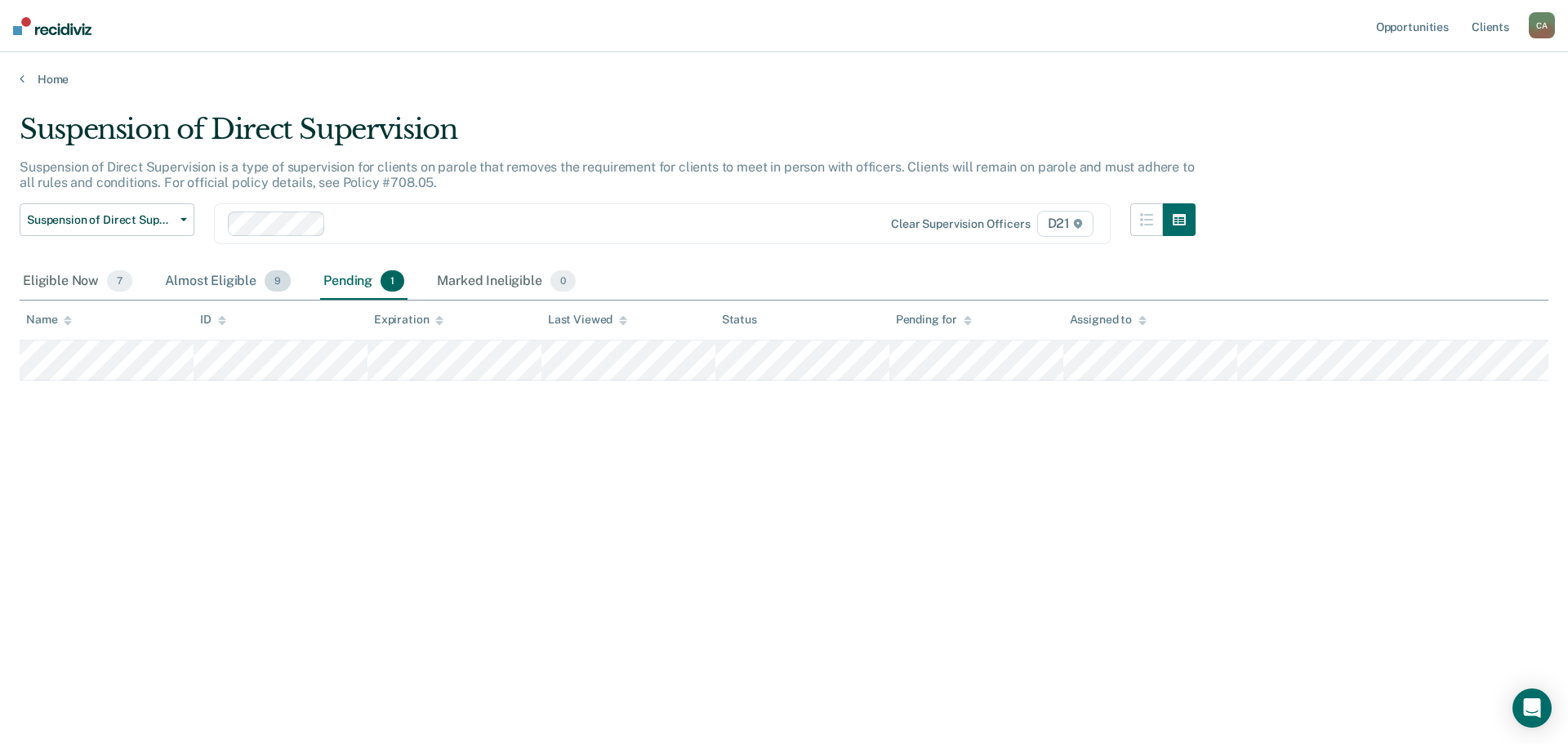 drag, startPoint x: 229, startPoint y: 283, endPoint x: 215, endPoint y: 281, distance: 14.142136 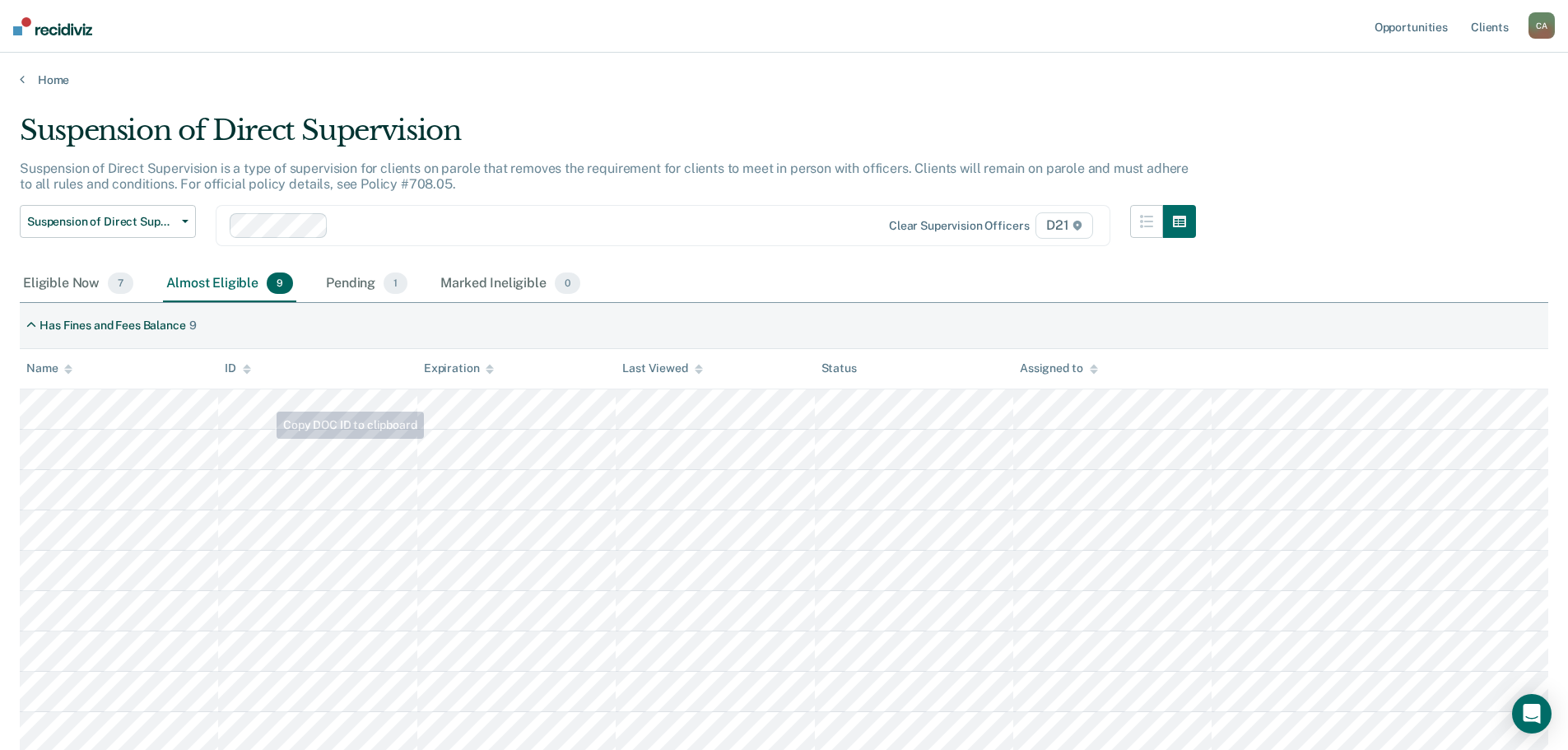 scroll, scrollTop: 2, scrollLeft: 0, axis: vertical 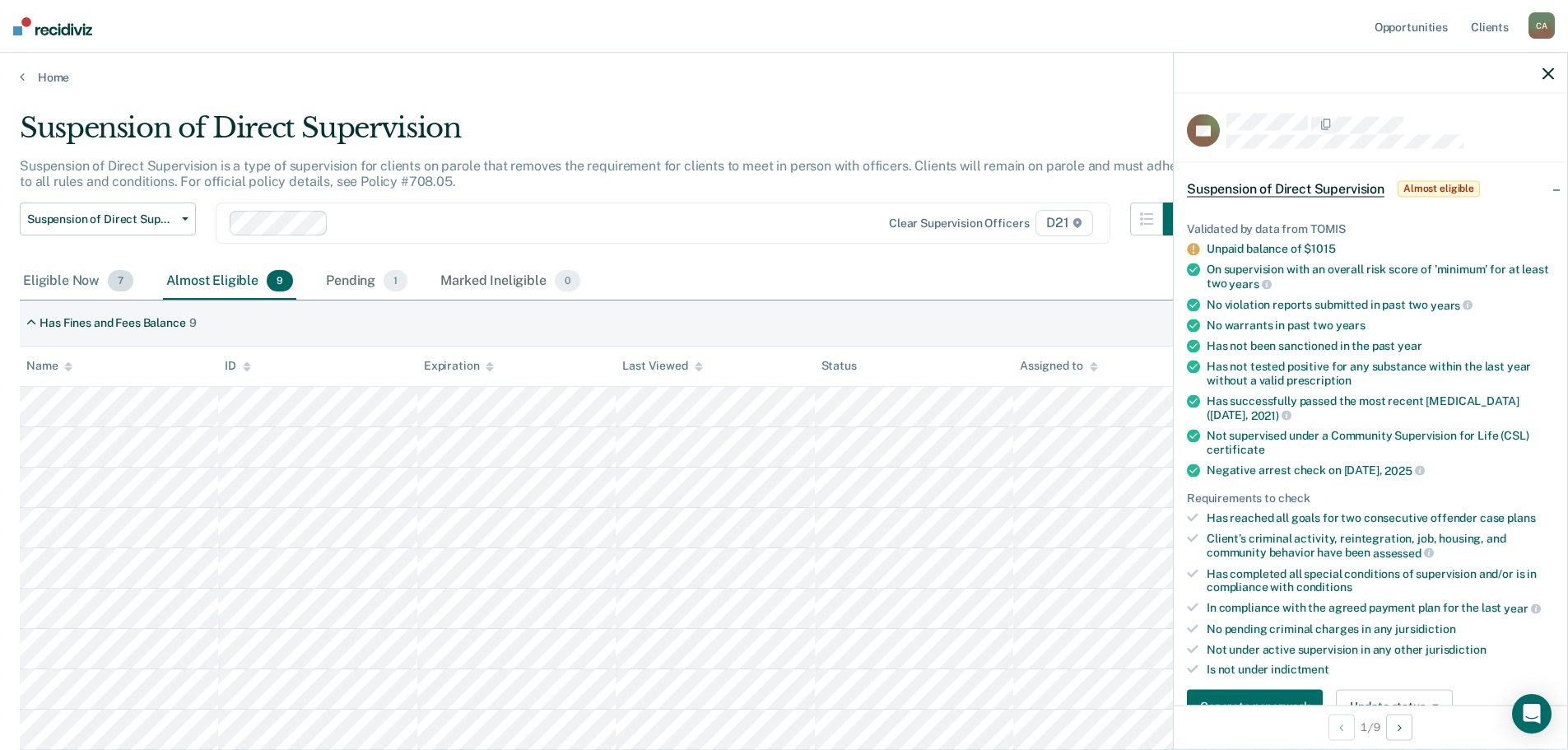 click on "Eligible Now 7" at bounding box center [78, 282] 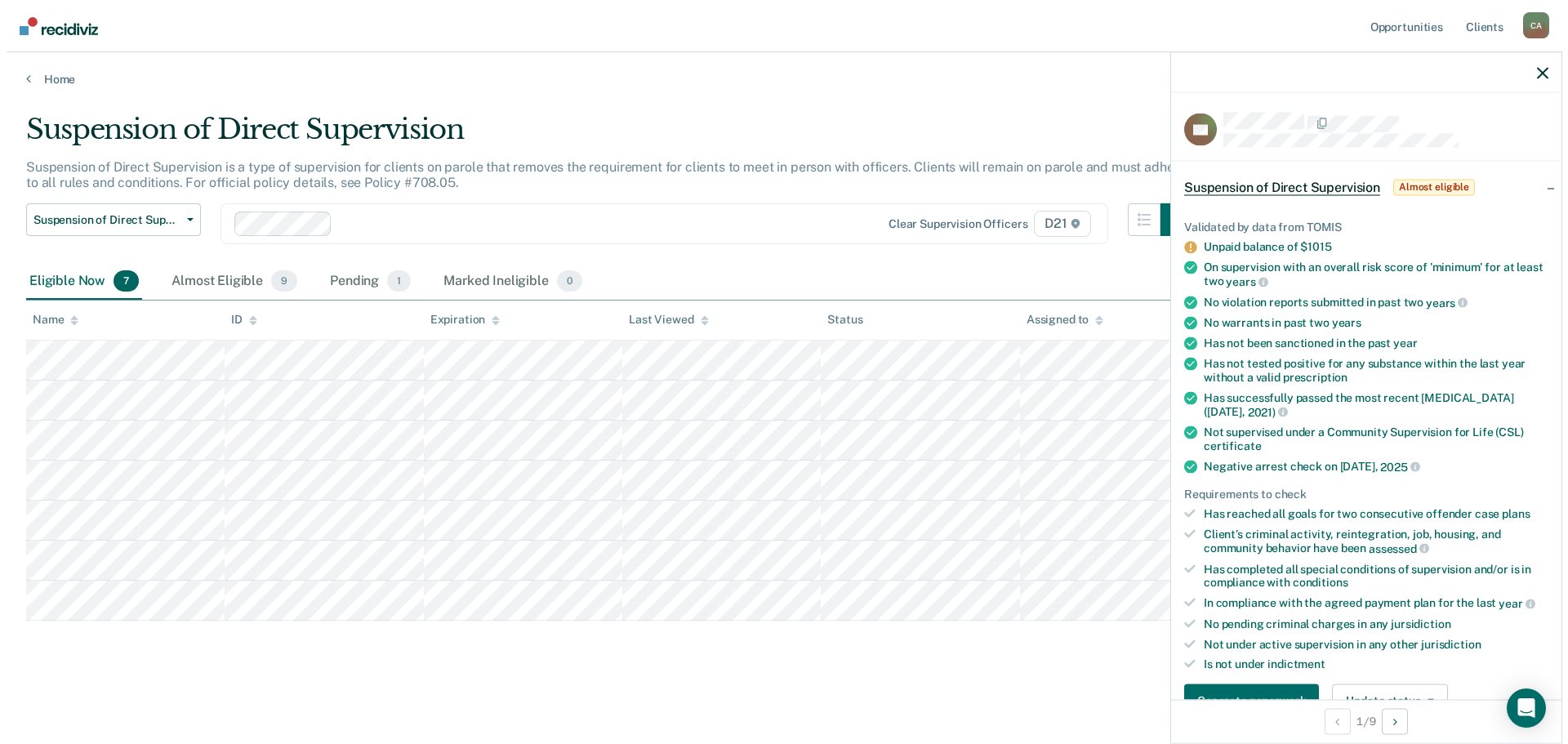 scroll, scrollTop: 0, scrollLeft: 0, axis: both 